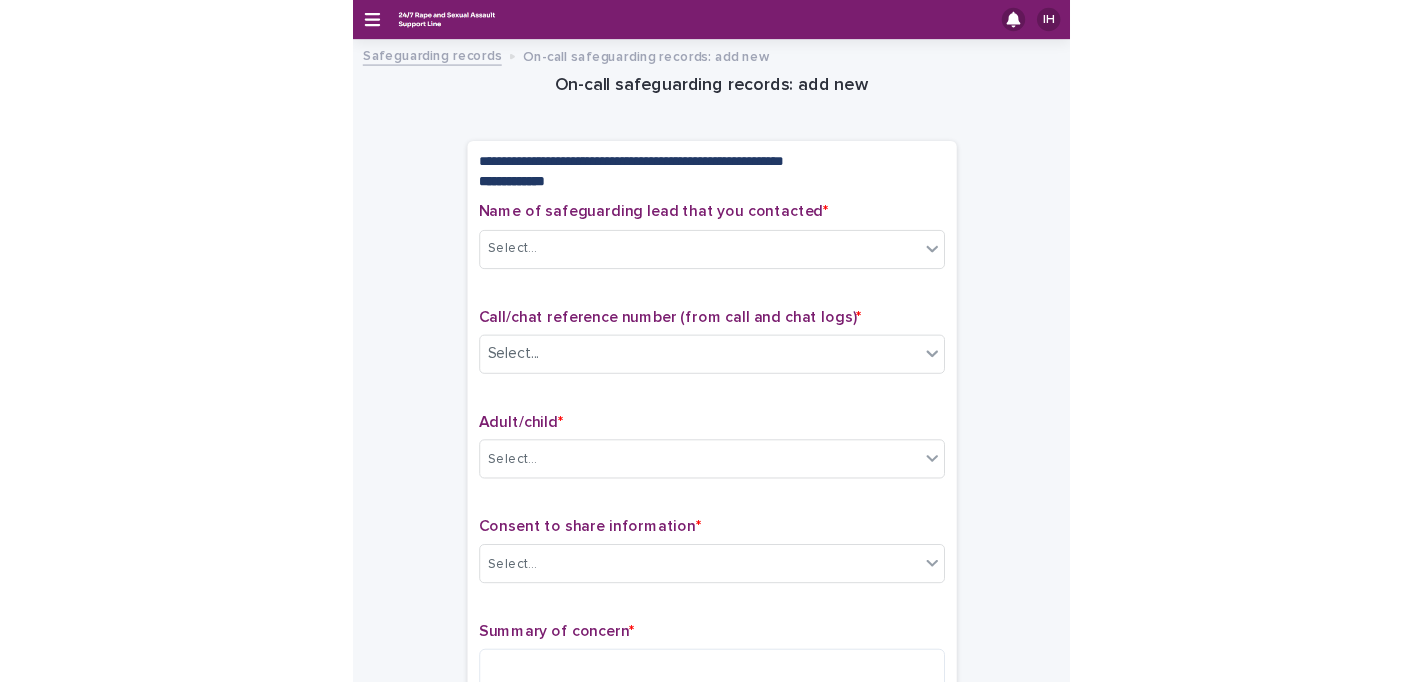 scroll, scrollTop: 0, scrollLeft: 0, axis: both 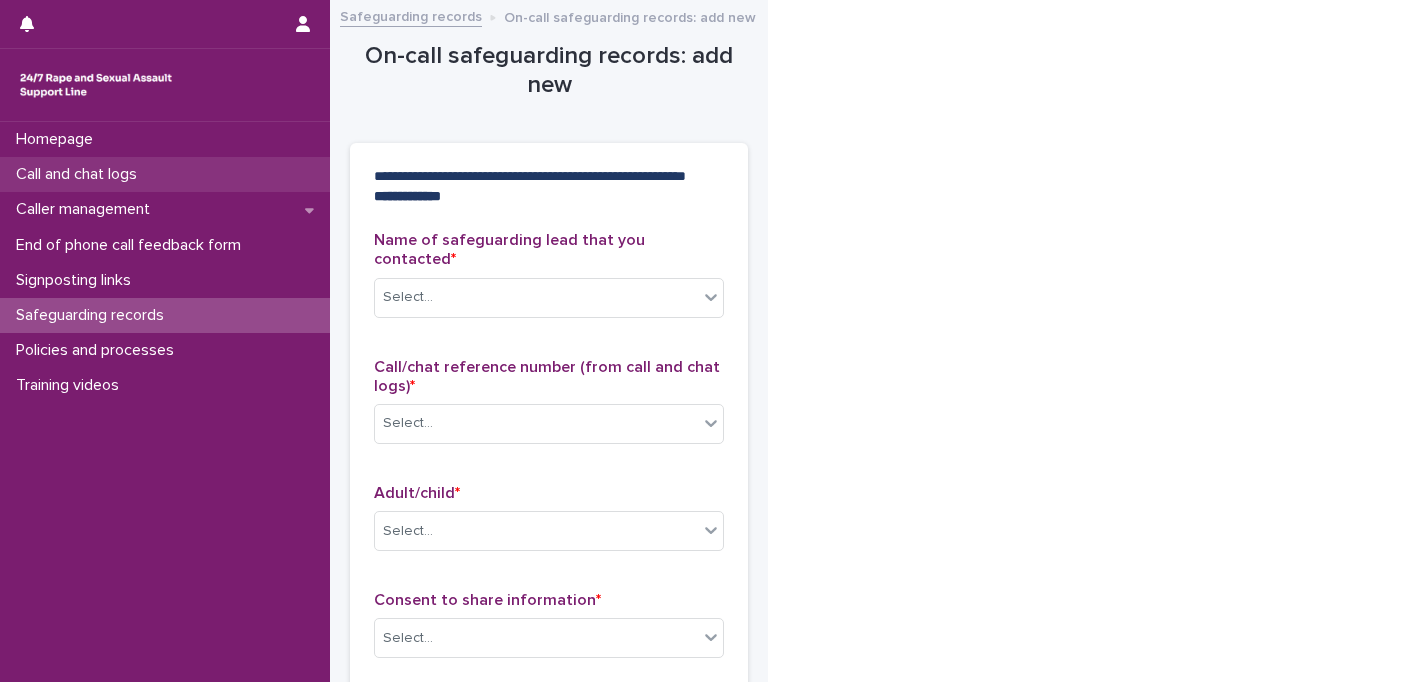 click on "Call and chat logs" at bounding box center (80, 174) 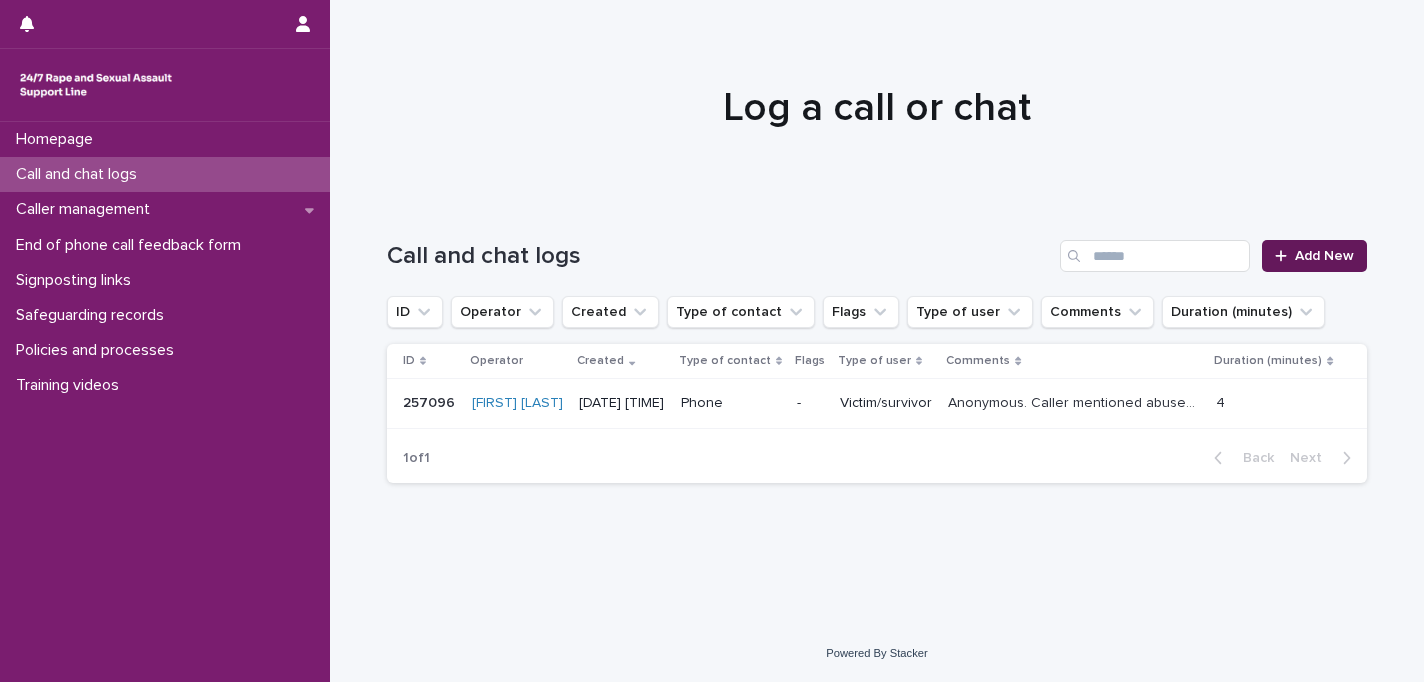 click on "Add New" at bounding box center [1324, 256] 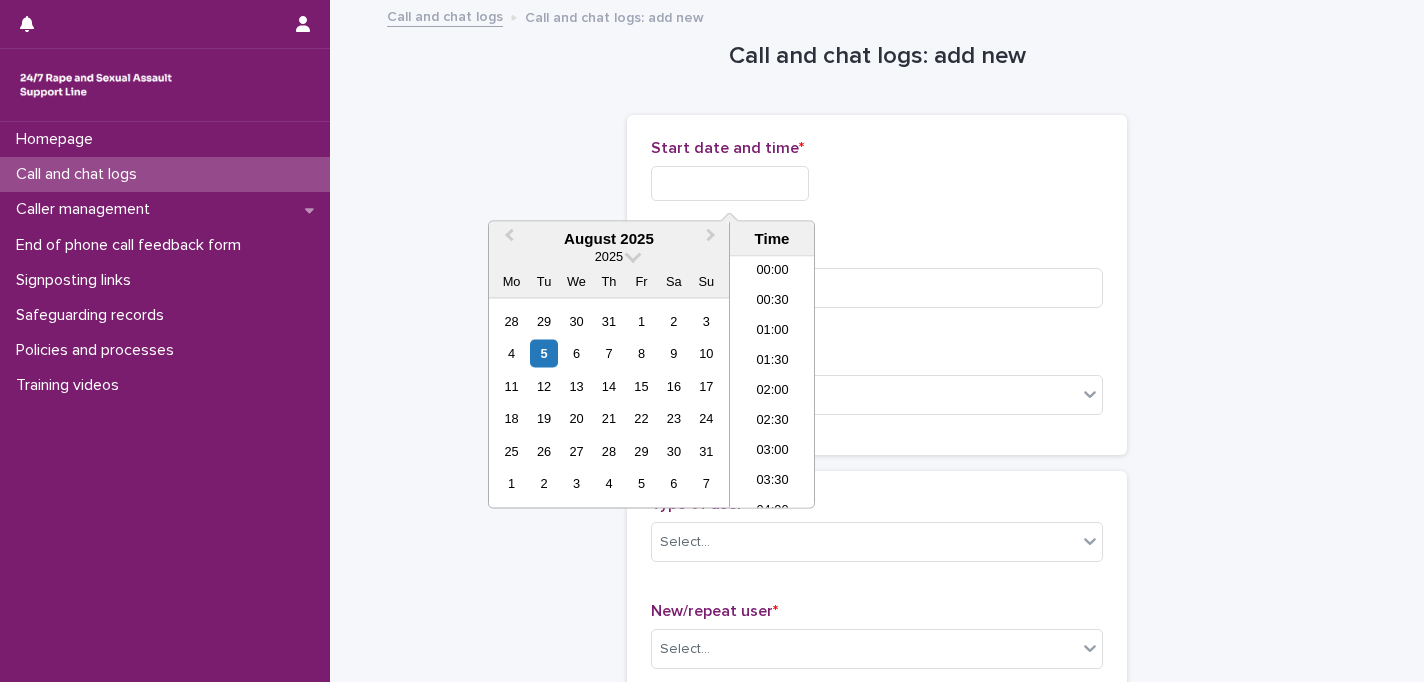 click at bounding box center (730, 183) 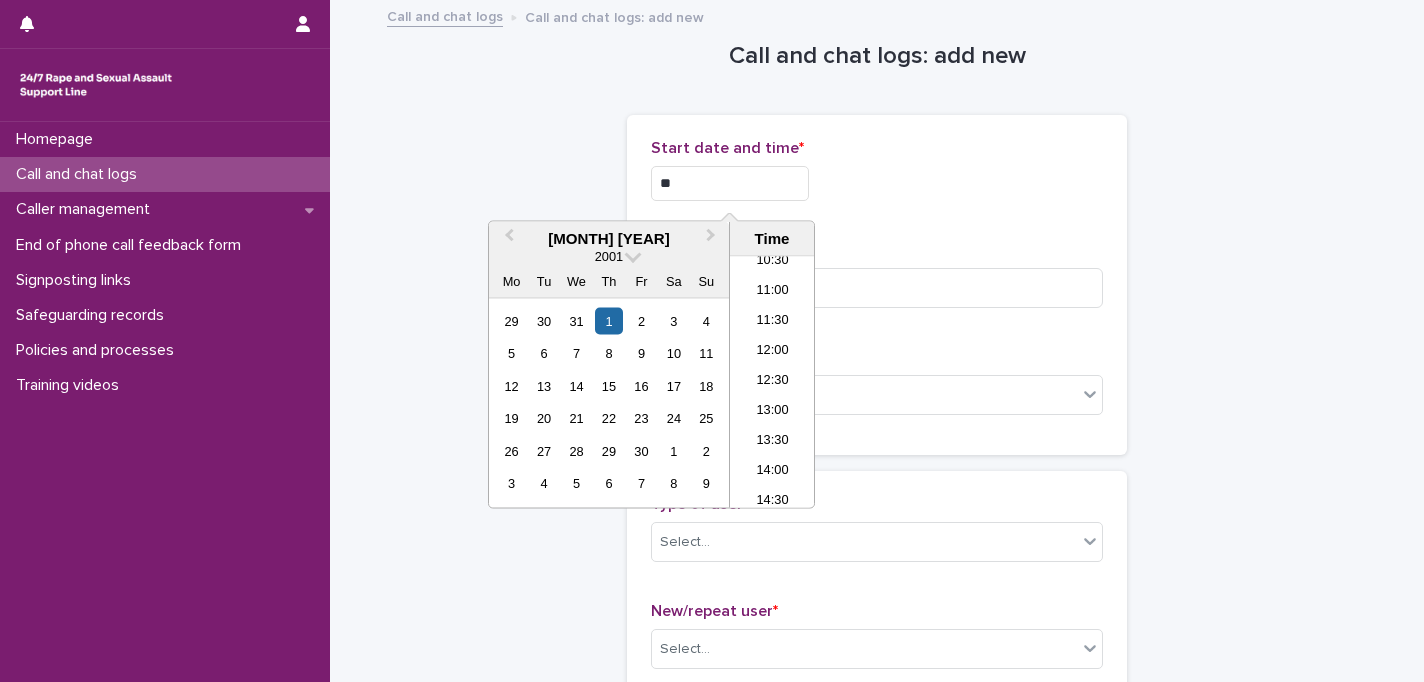 type on "*" 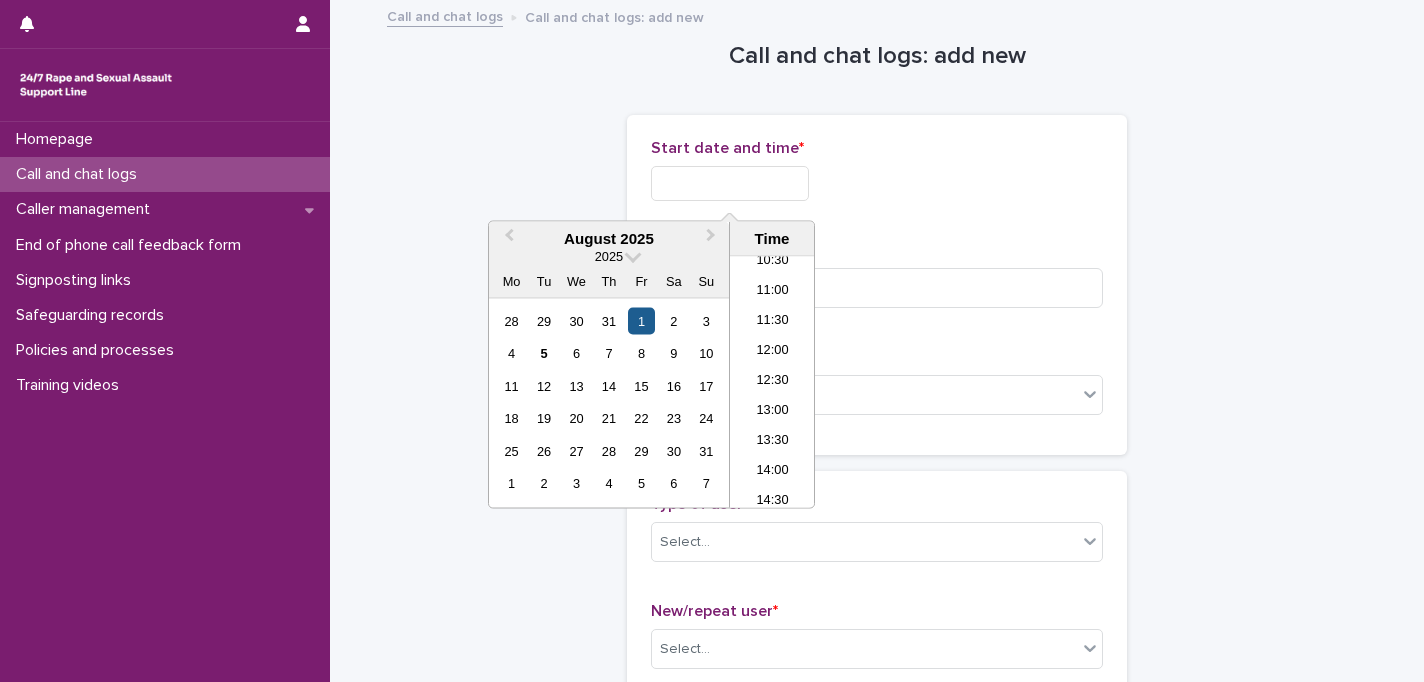 click on "1" at bounding box center (641, 320) 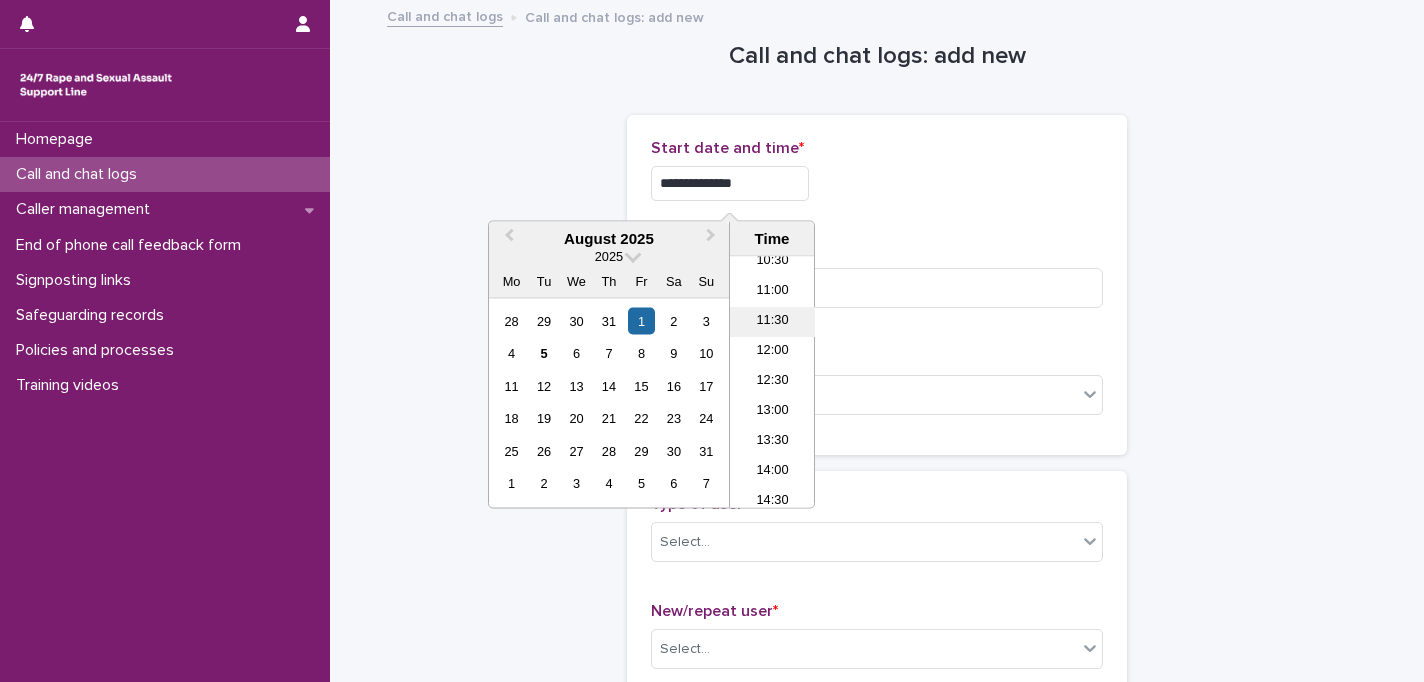 click on "11:30" at bounding box center [772, 323] 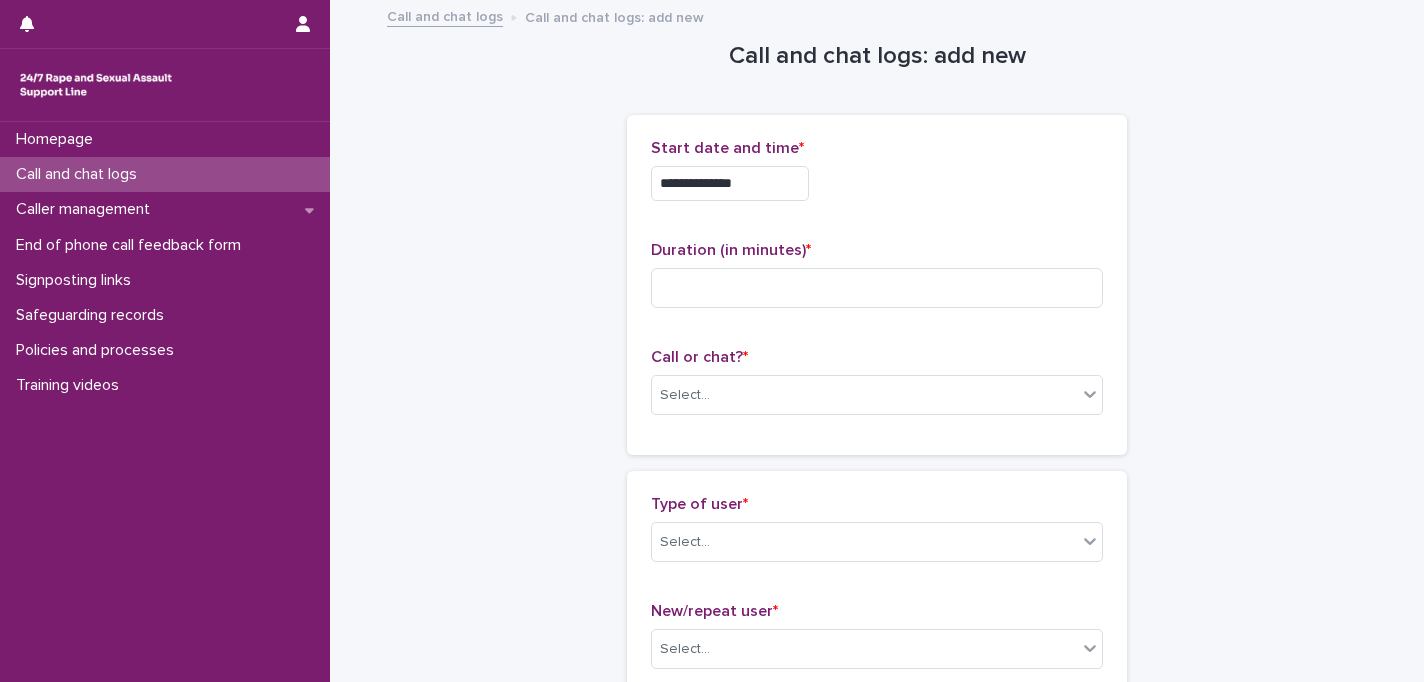 click on "**********" at bounding box center (730, 183) 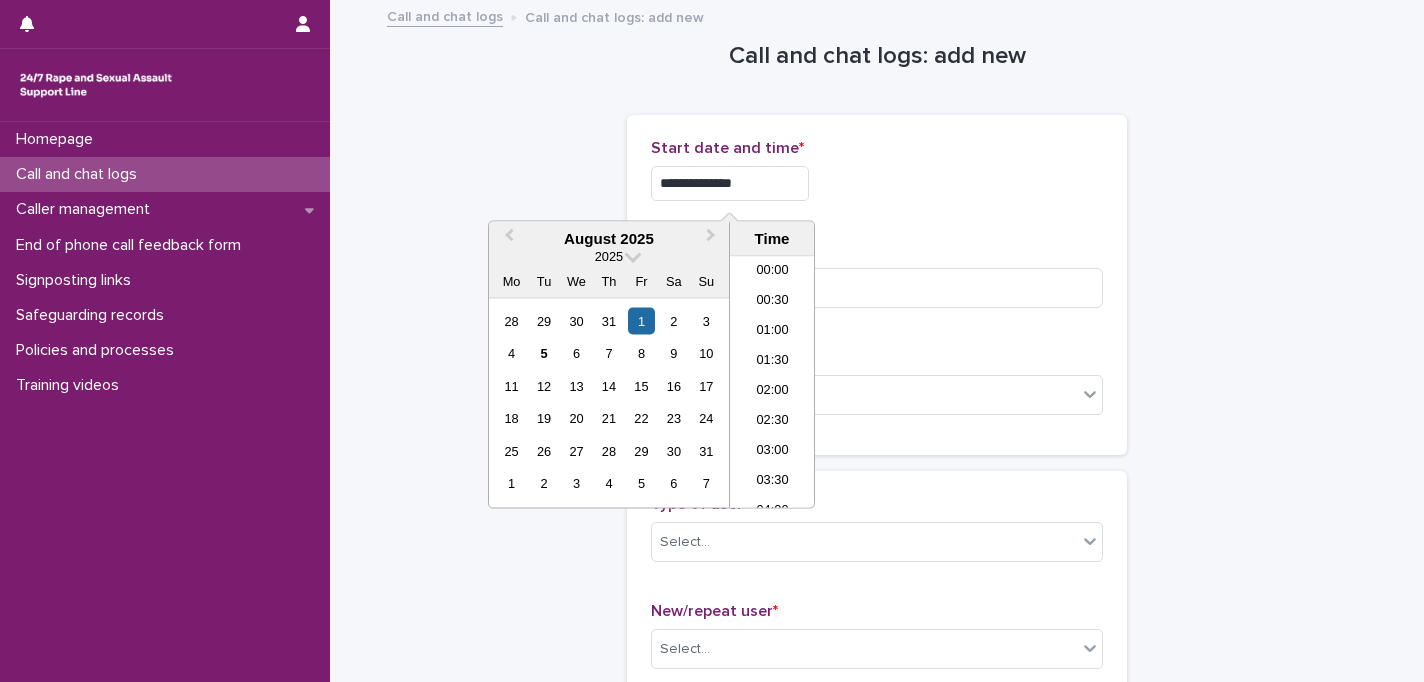 scroll, scrollTop: 579, scrollLeft: 0, axis: vertical 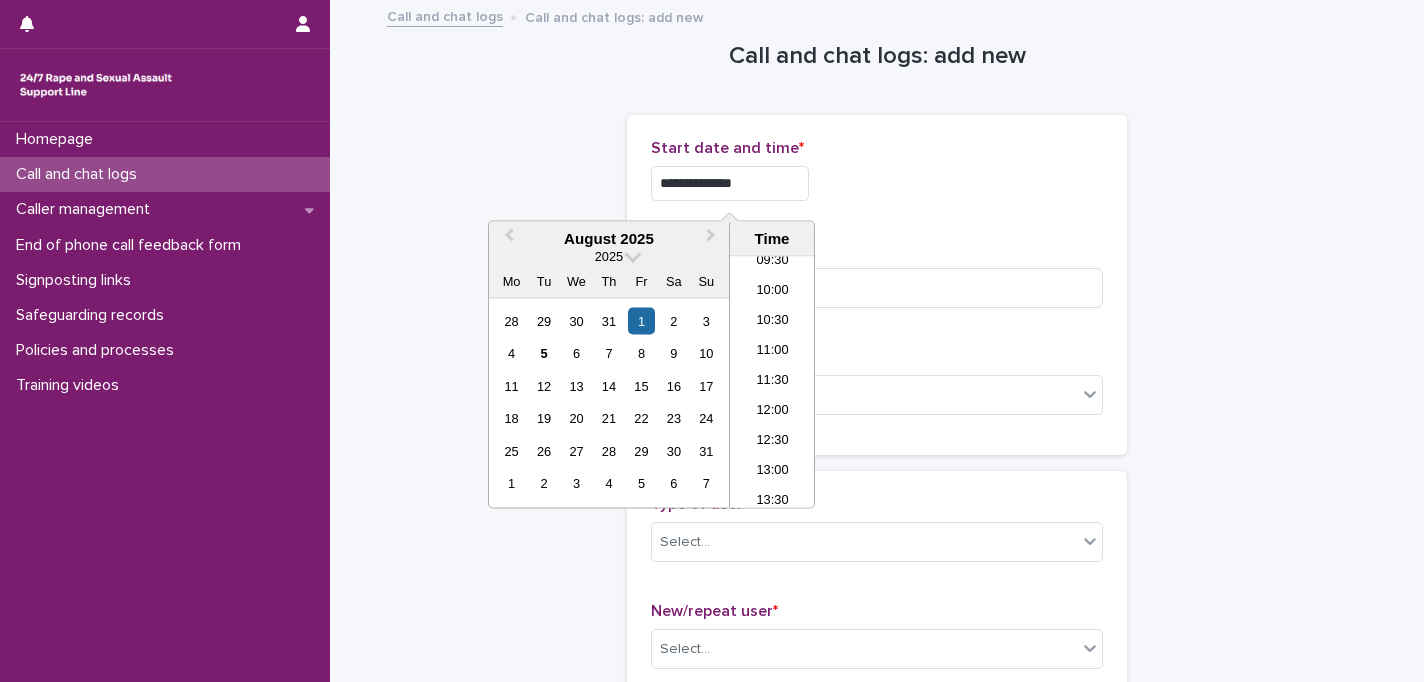 type on "**********" 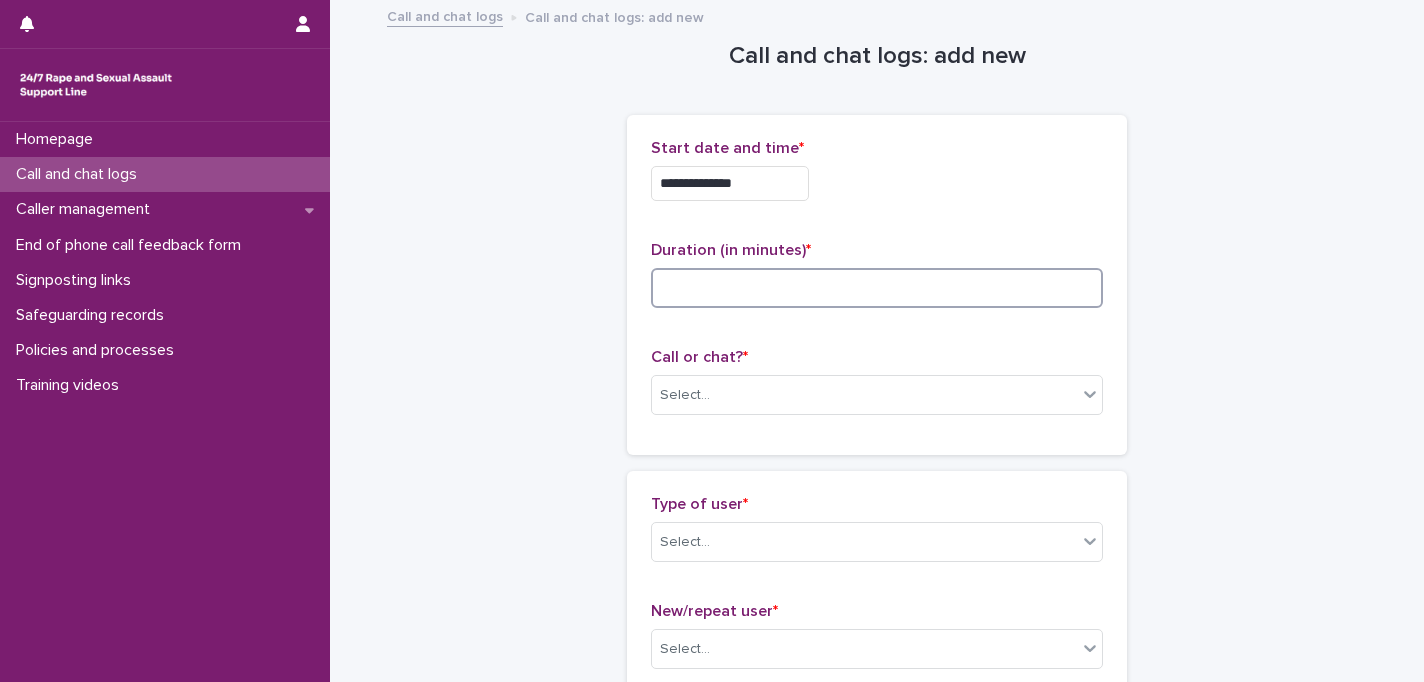 click at bounding box center [877, 288] 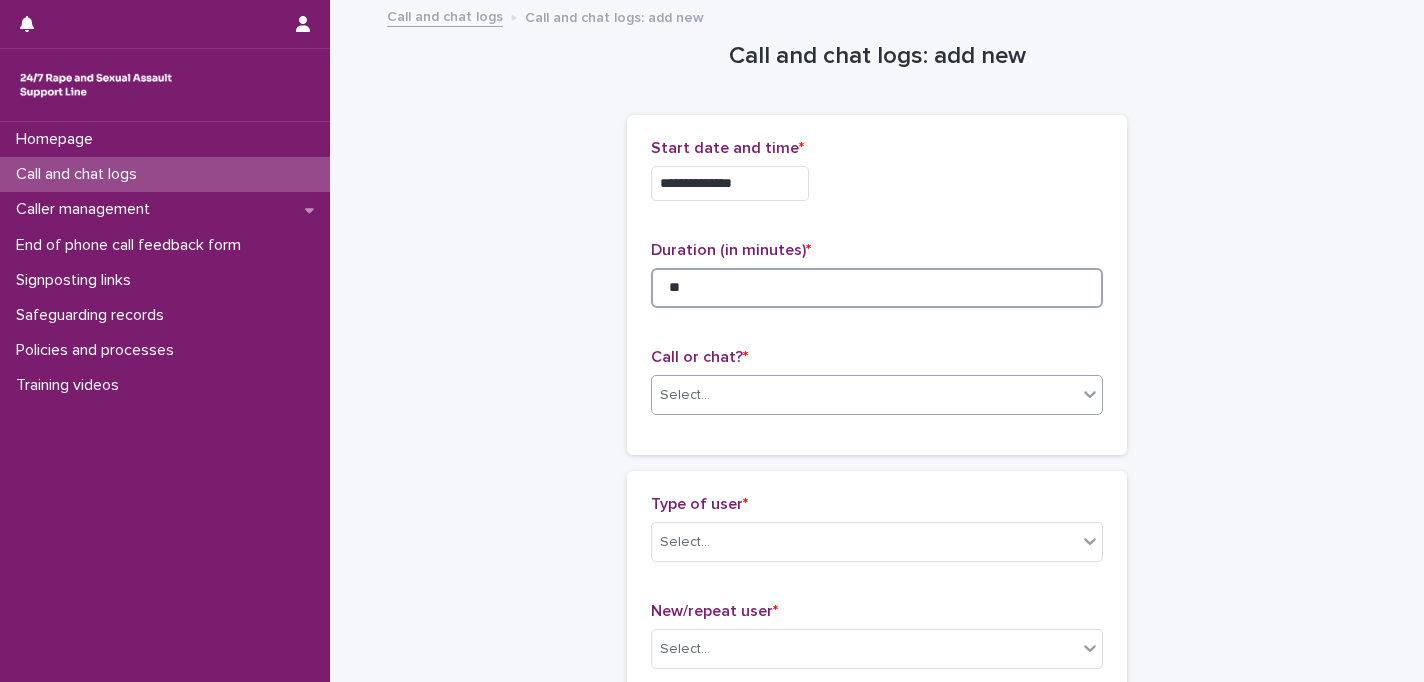 type on "**" 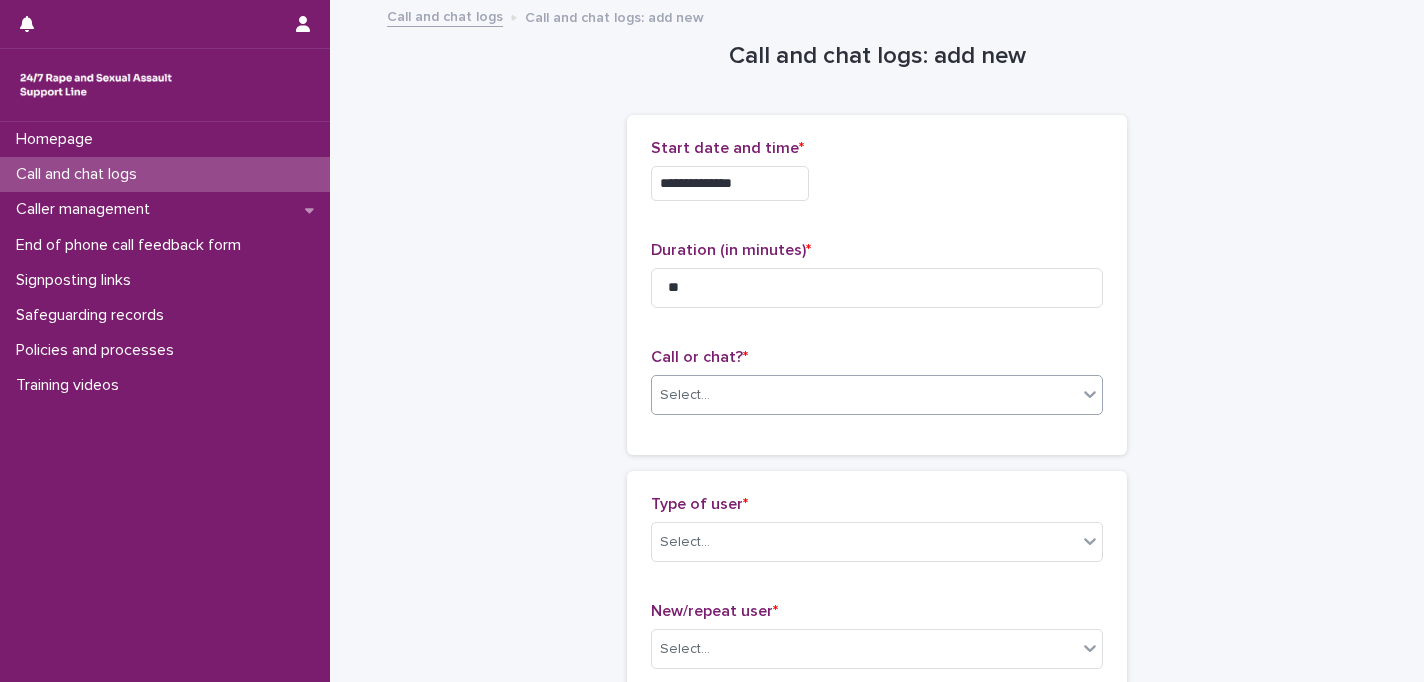 click on "Select..." at bounding box center (864, 395) 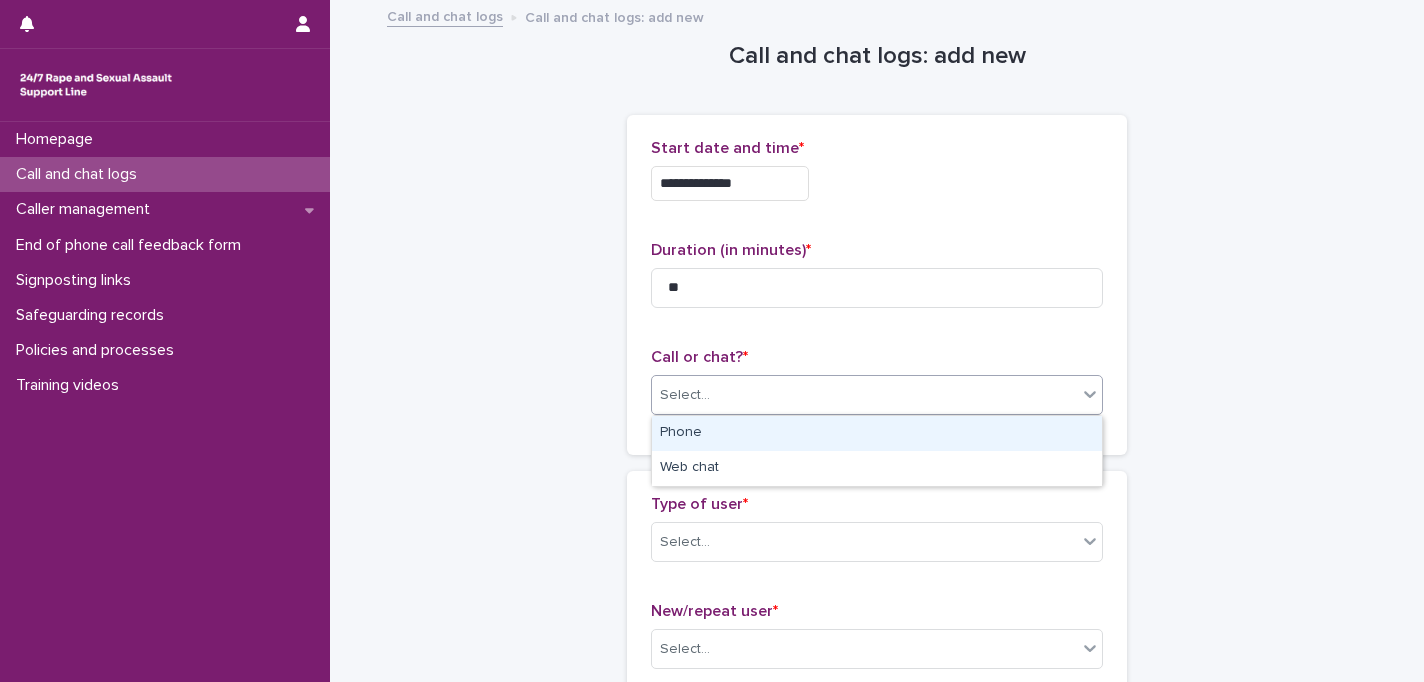 click on "Phone" at bounding box center (877, 433) 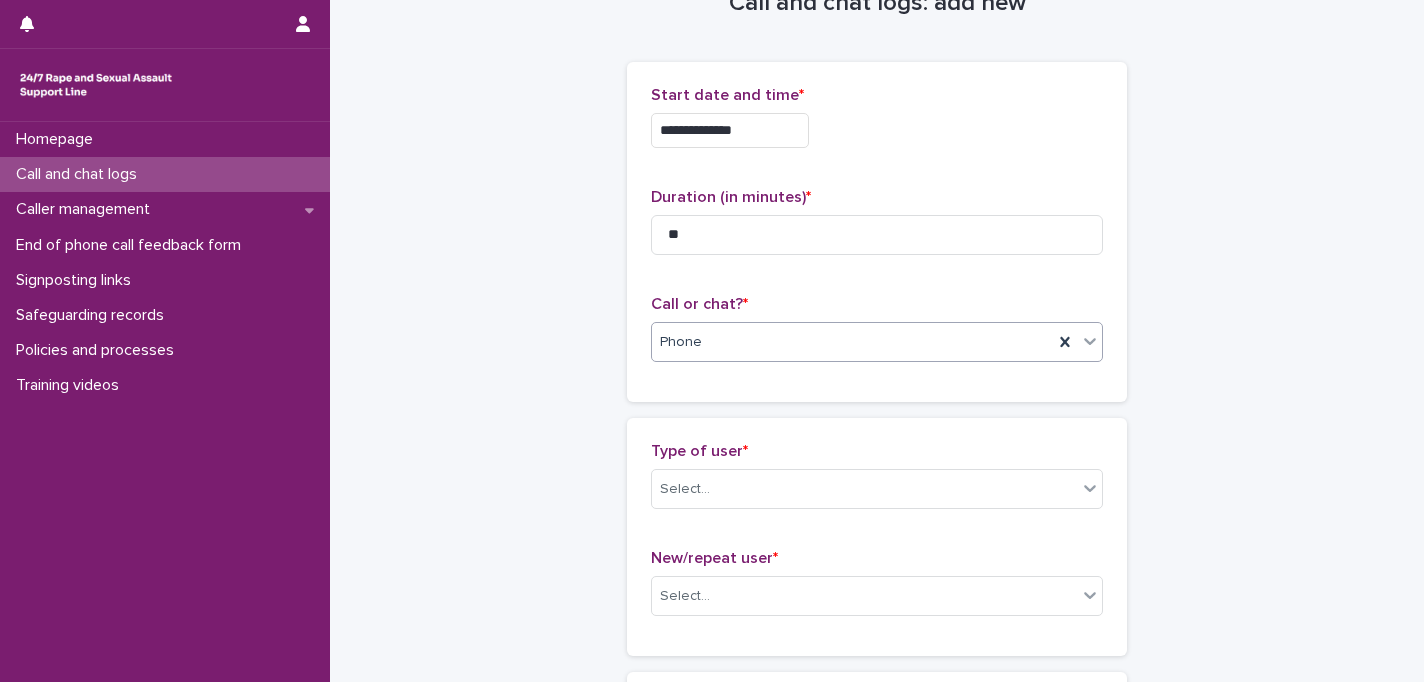 scroll, scrollTop: 60, scrollLeft: 0, axis: vertical 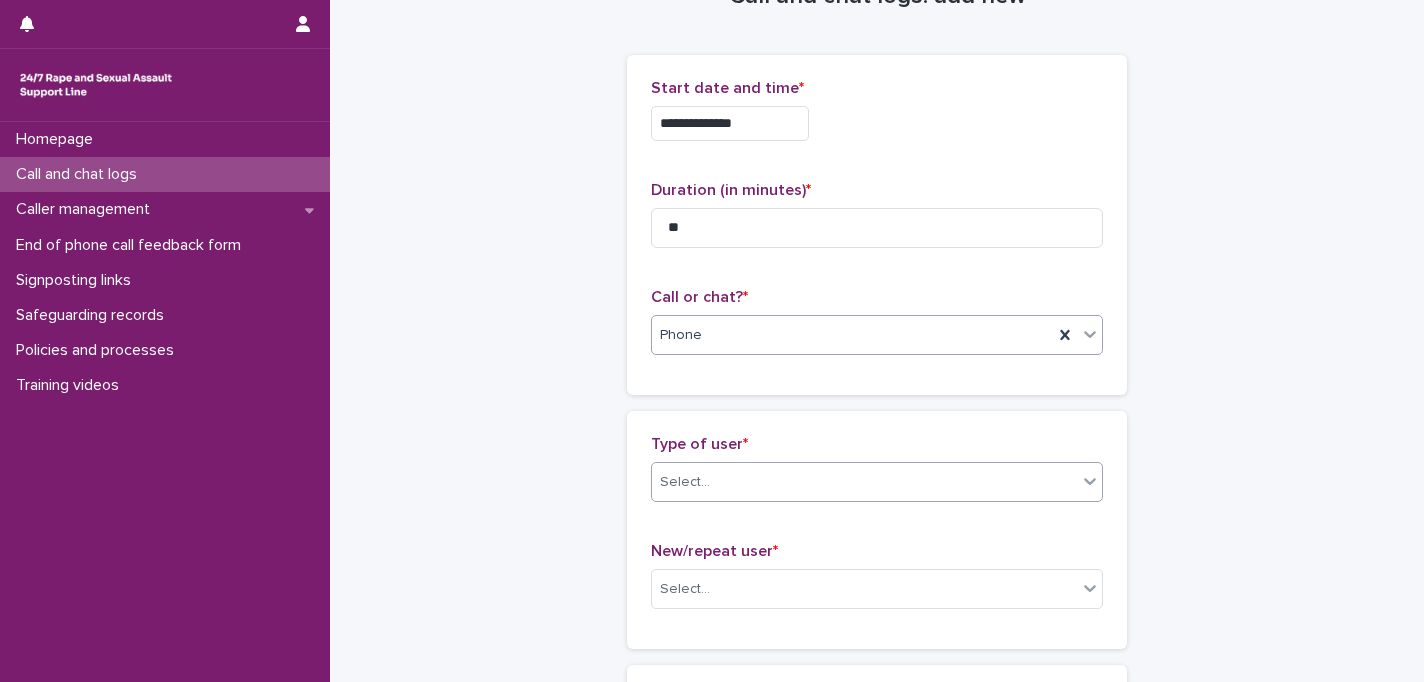 click on "Select..." at bounding box center [864, 482] 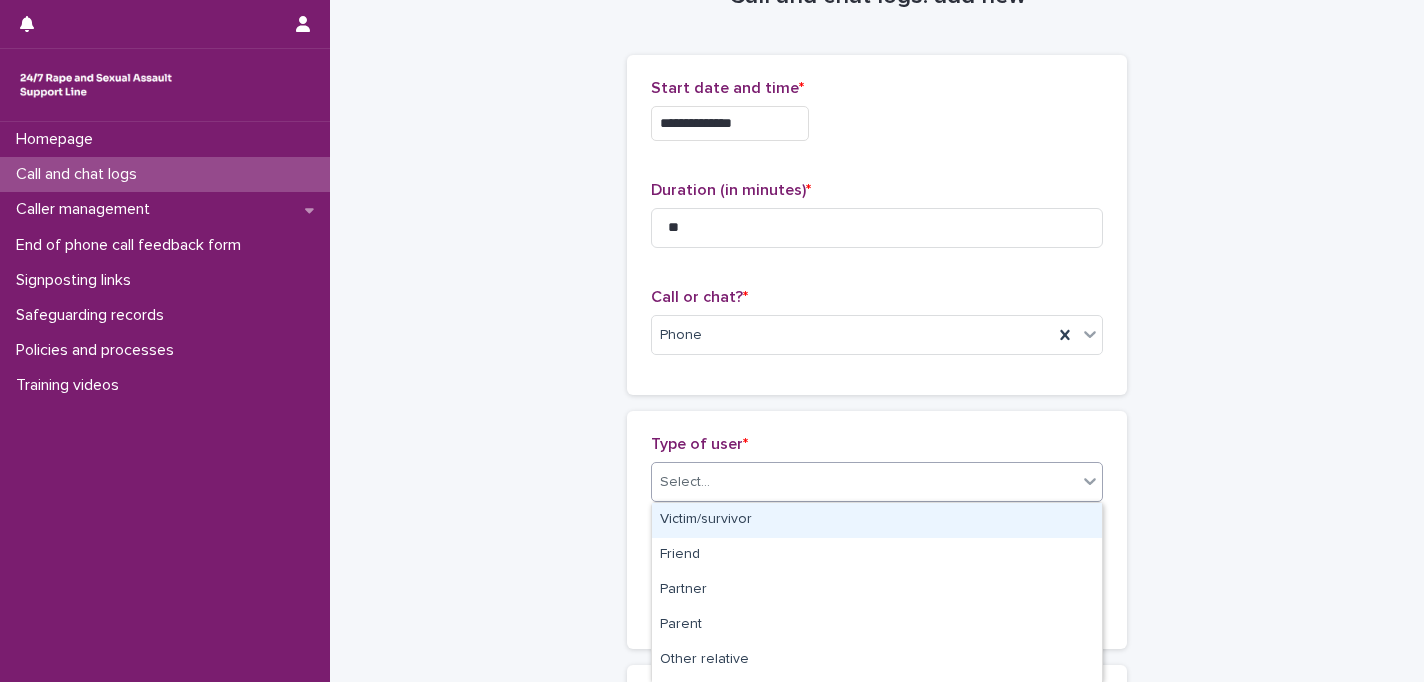 click on "Victim/survivor" at bounding box center (877, 520) 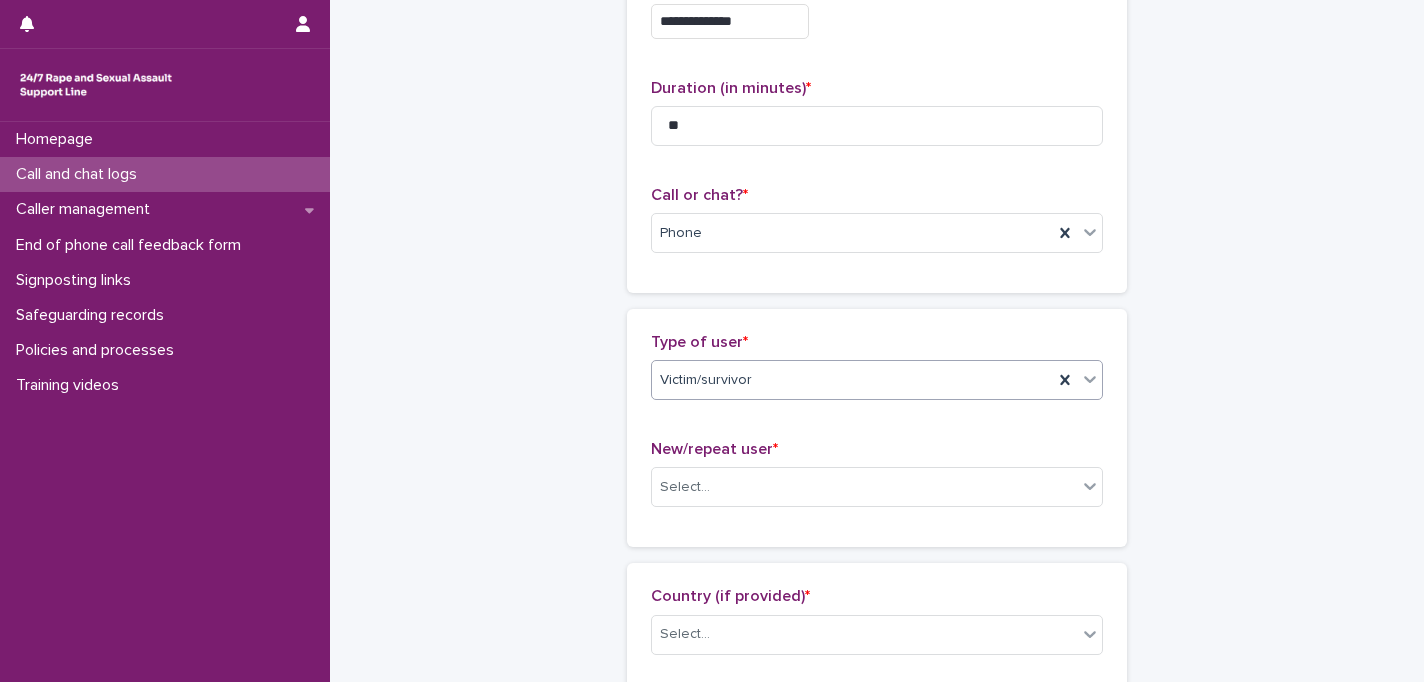 scroll, scrollTop: 192, scrollLeft: 0, axis: vertical 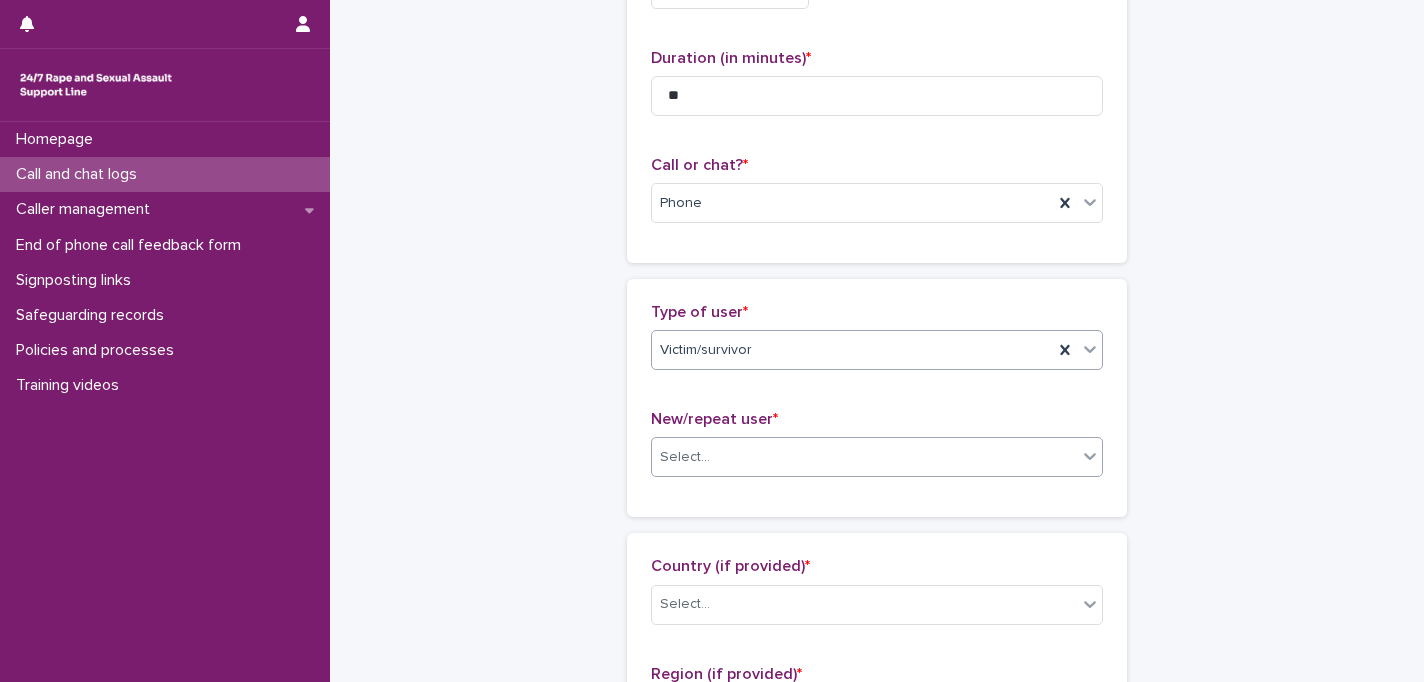 click on "Select..." at bounding box center (864, 457) 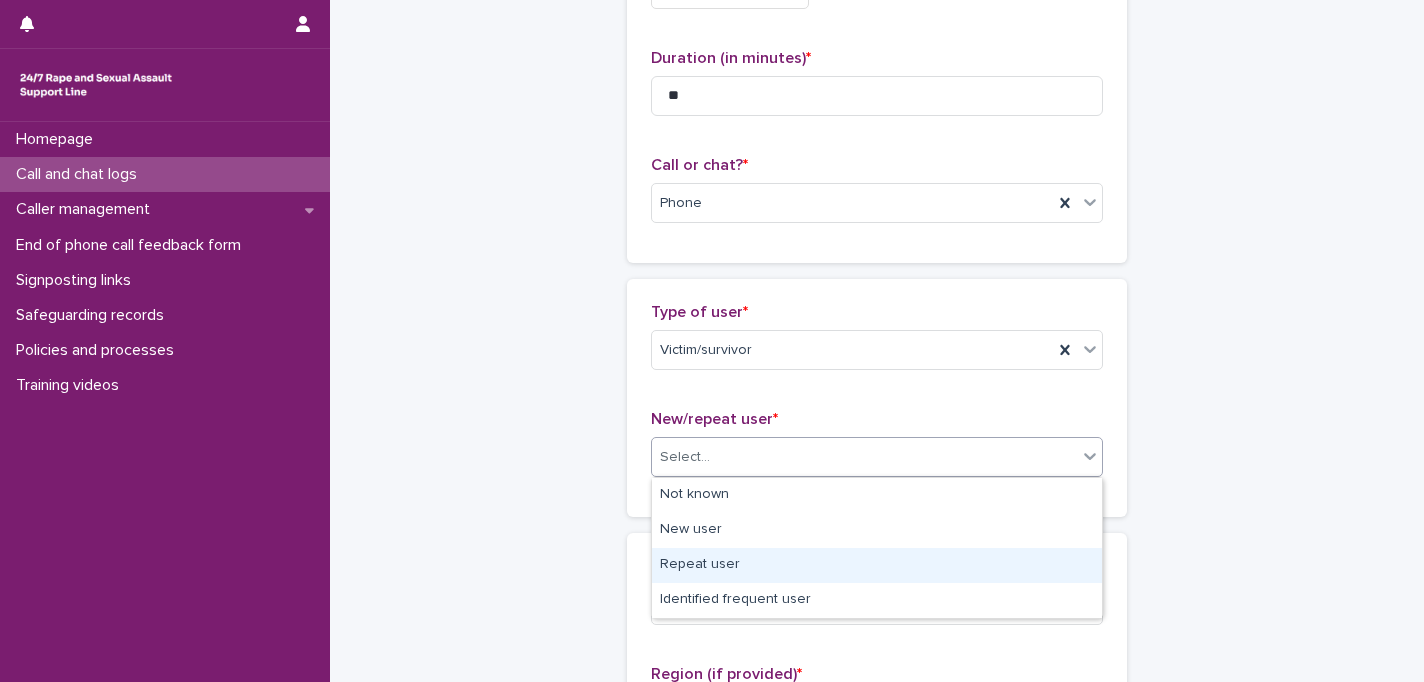 click on "Repeat user" at bounding box center (877, 565) 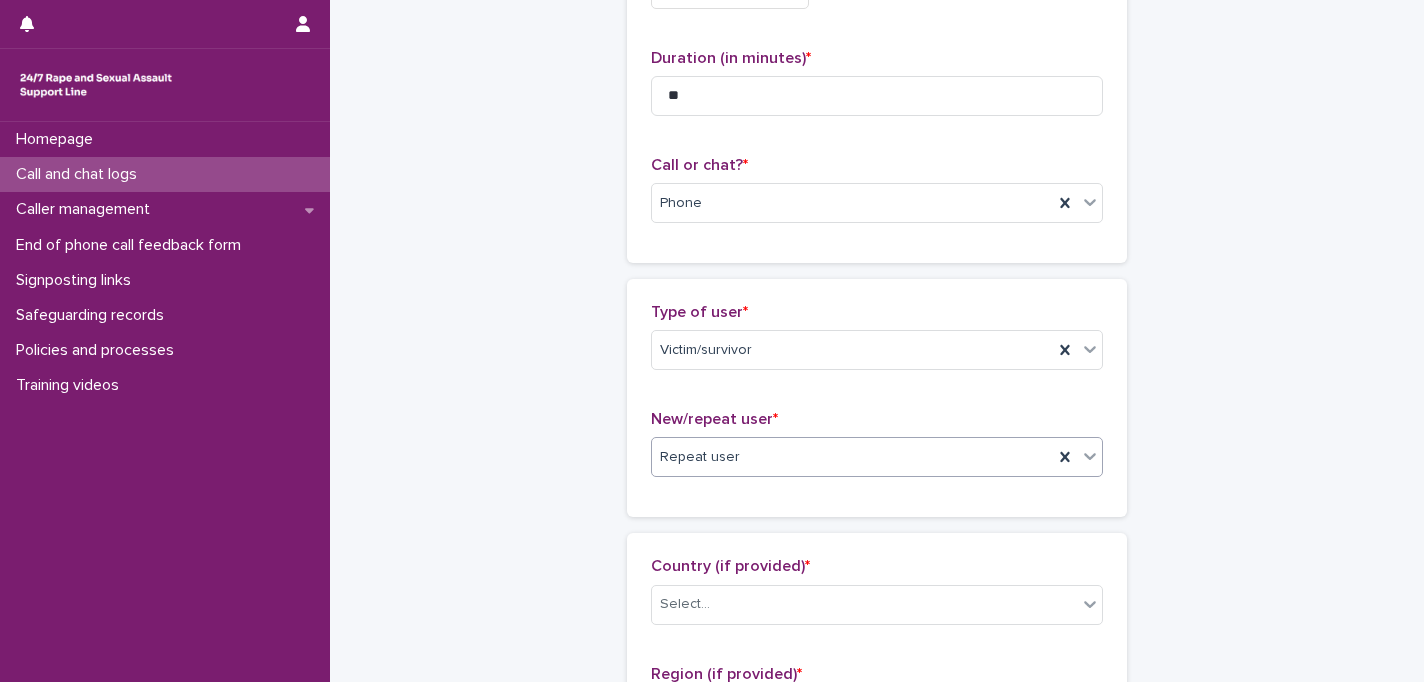 click on "**********" at bounding box center (877, 892) 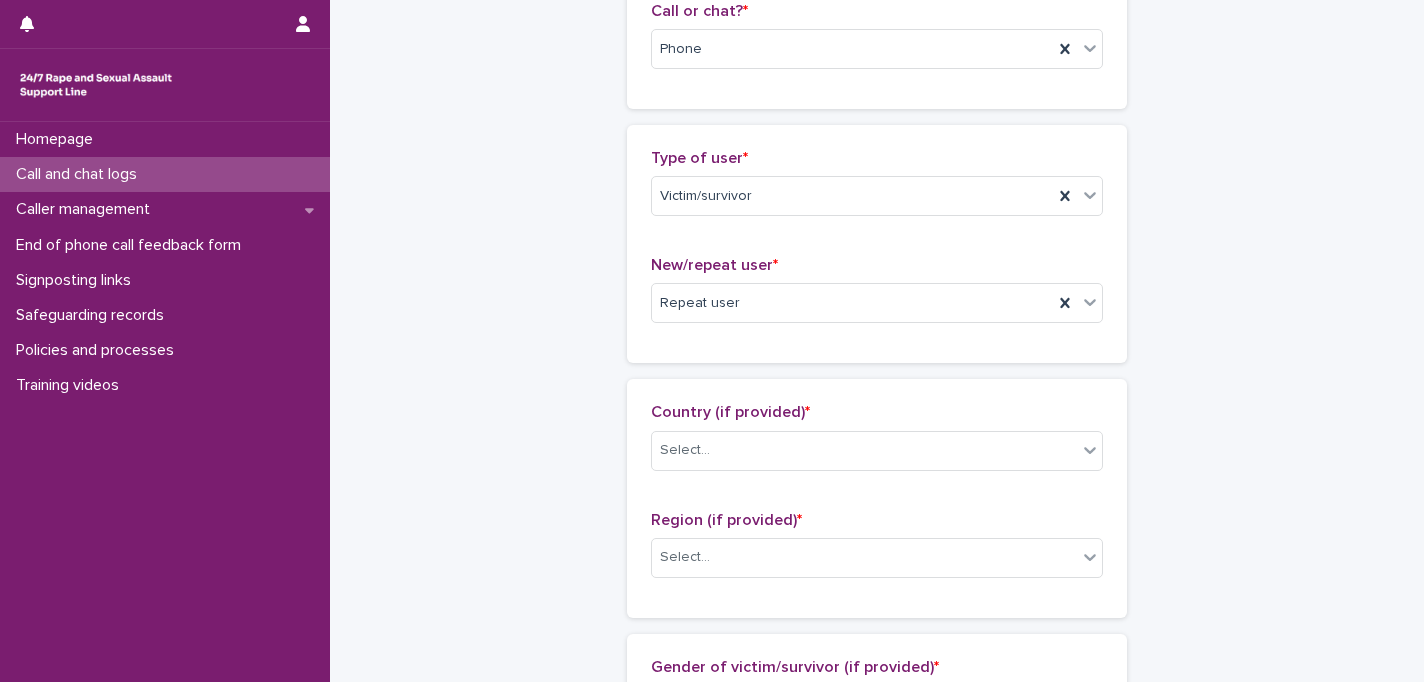 scroll, scrollTop: 379, scrollLeft: 0, axis: vertical 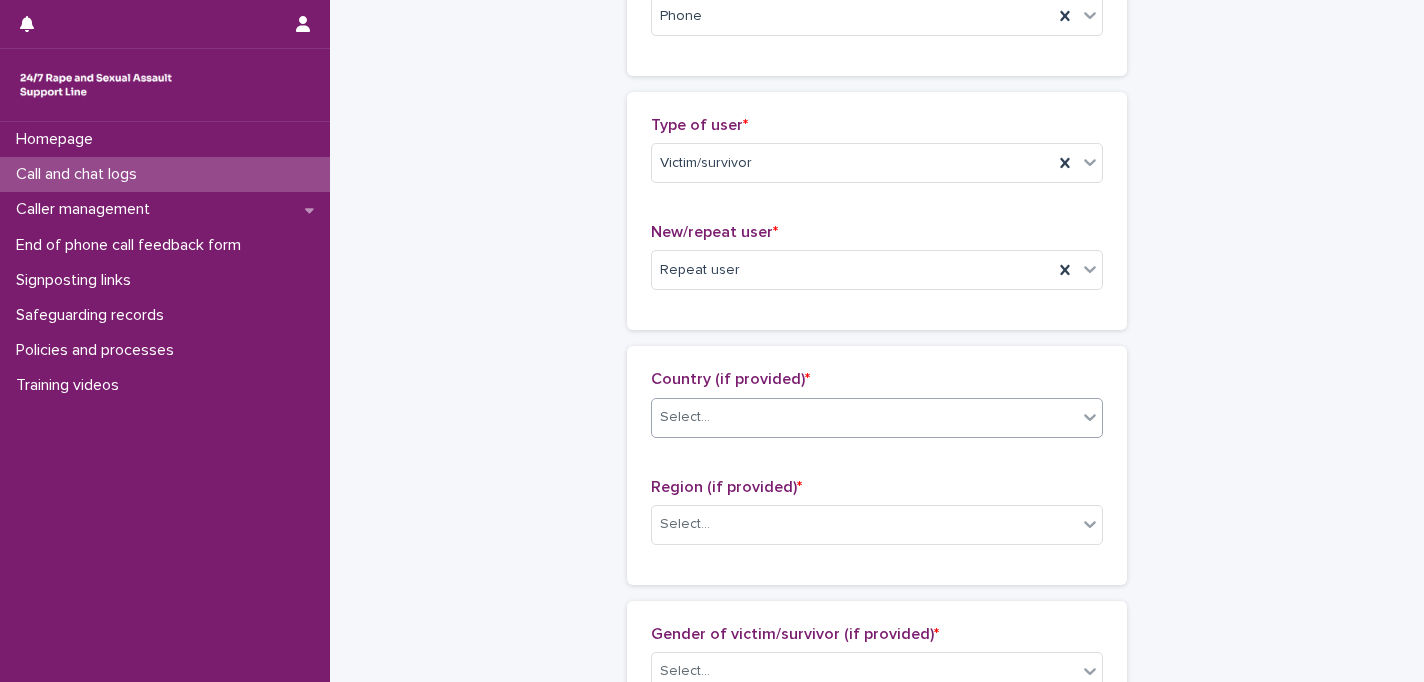 click on "Select..." at bounding box center [864, 417] 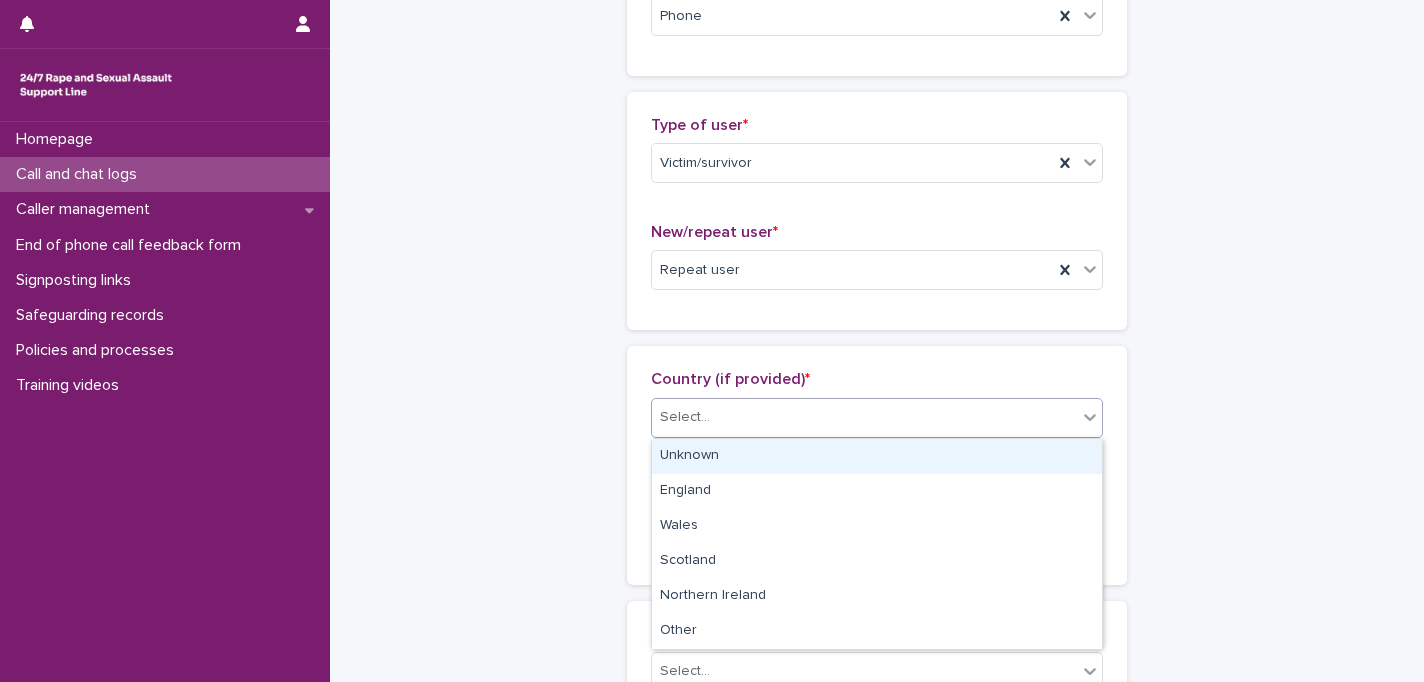click on "Unknown" at bounding box center (877, 456) 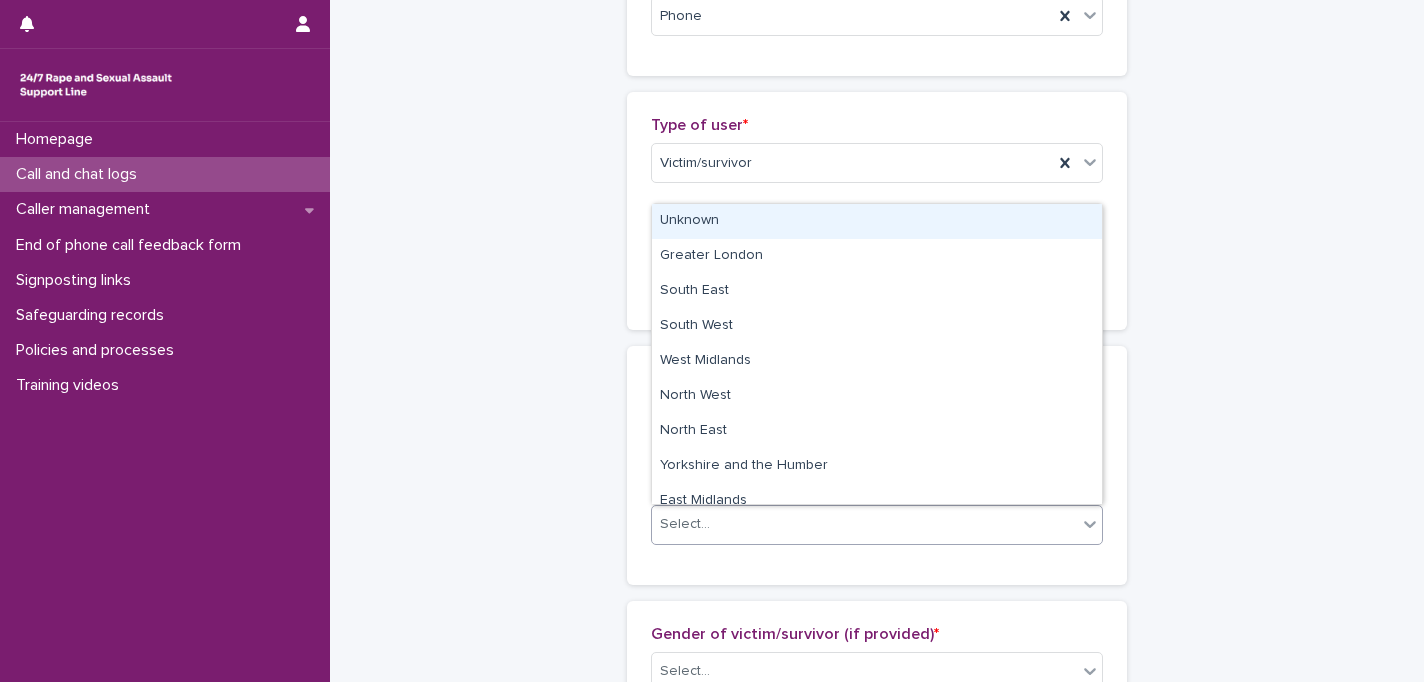 click on "Select..." at bounding box center [864, 524] 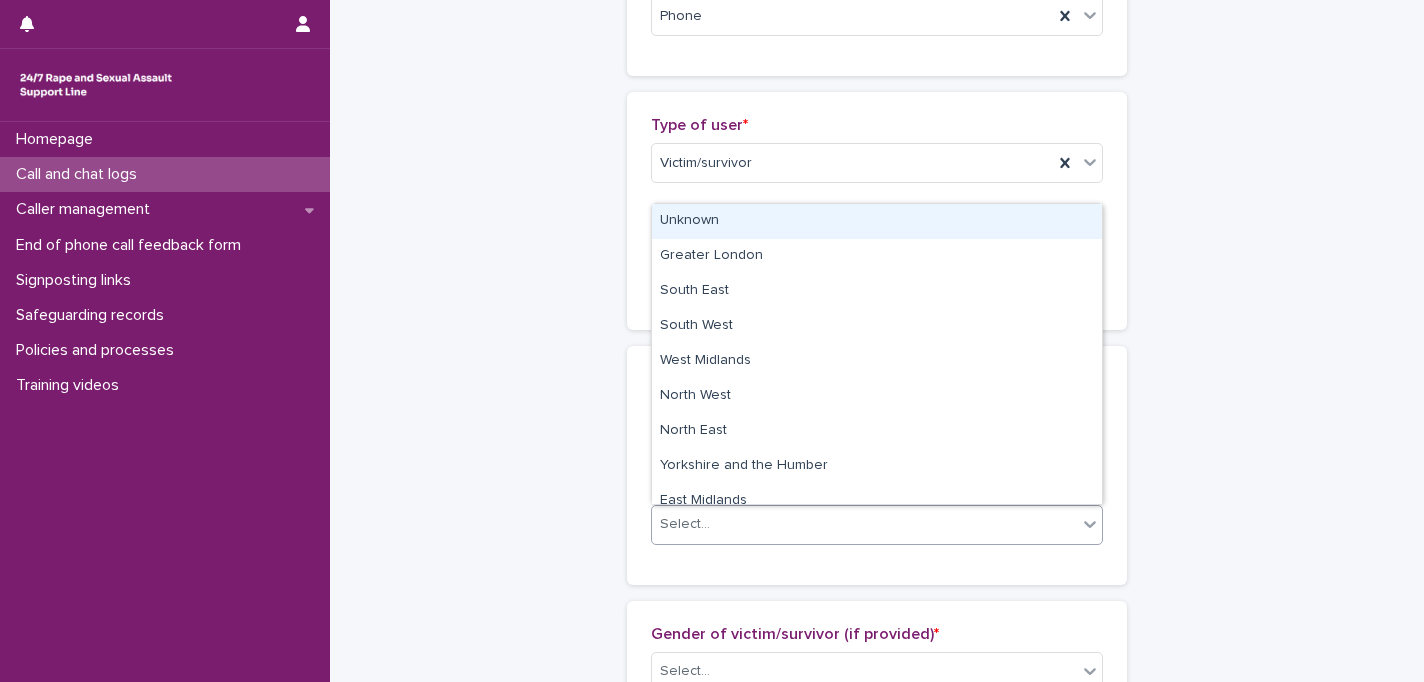 click on "Unknown" at bounding box center (877, 221) 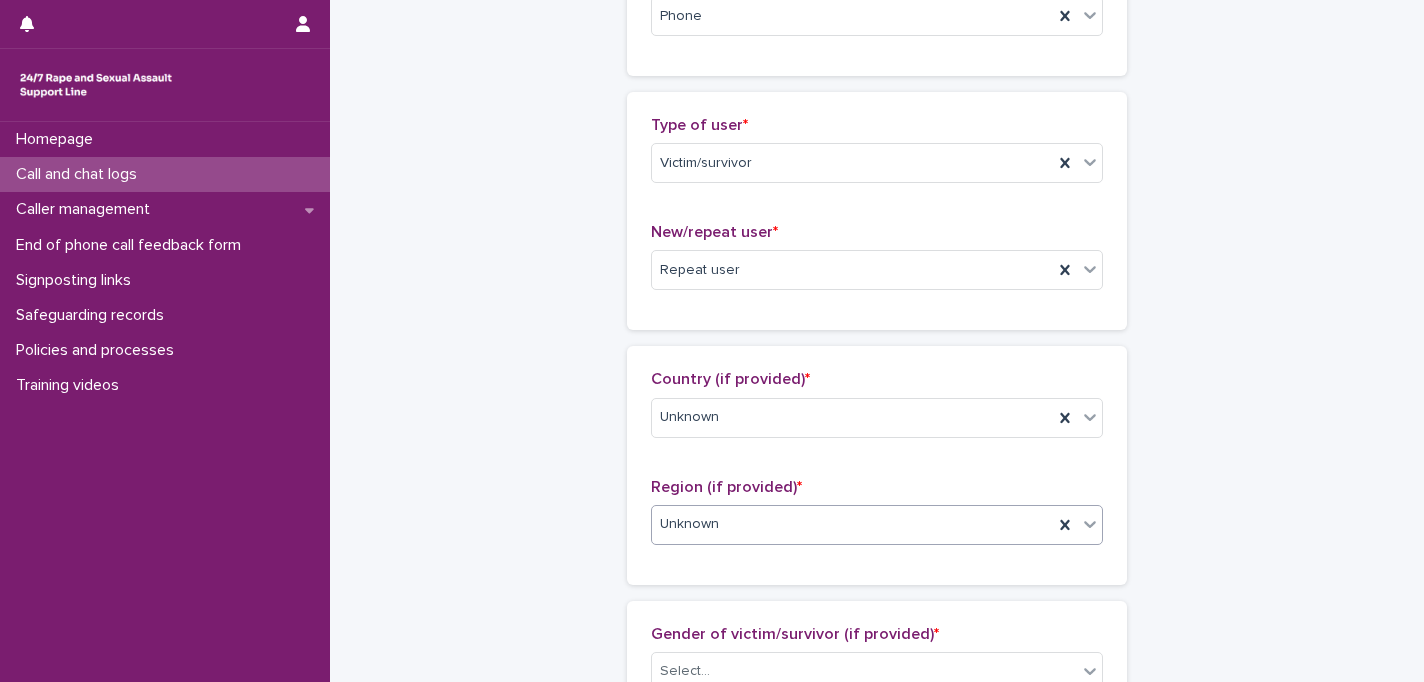 click on "**********" at bounding box center (877, 705) 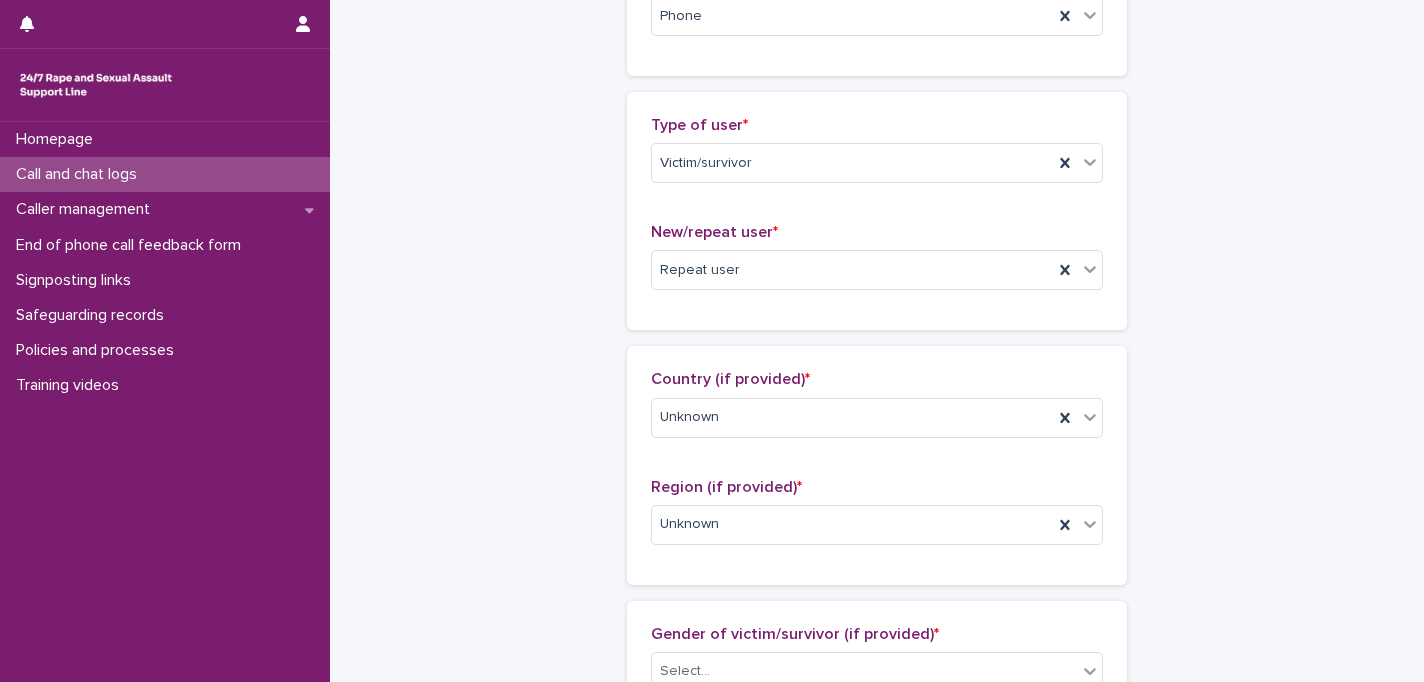scroll, scrollTop: 683, scrollLeft: 0, axis: vertical 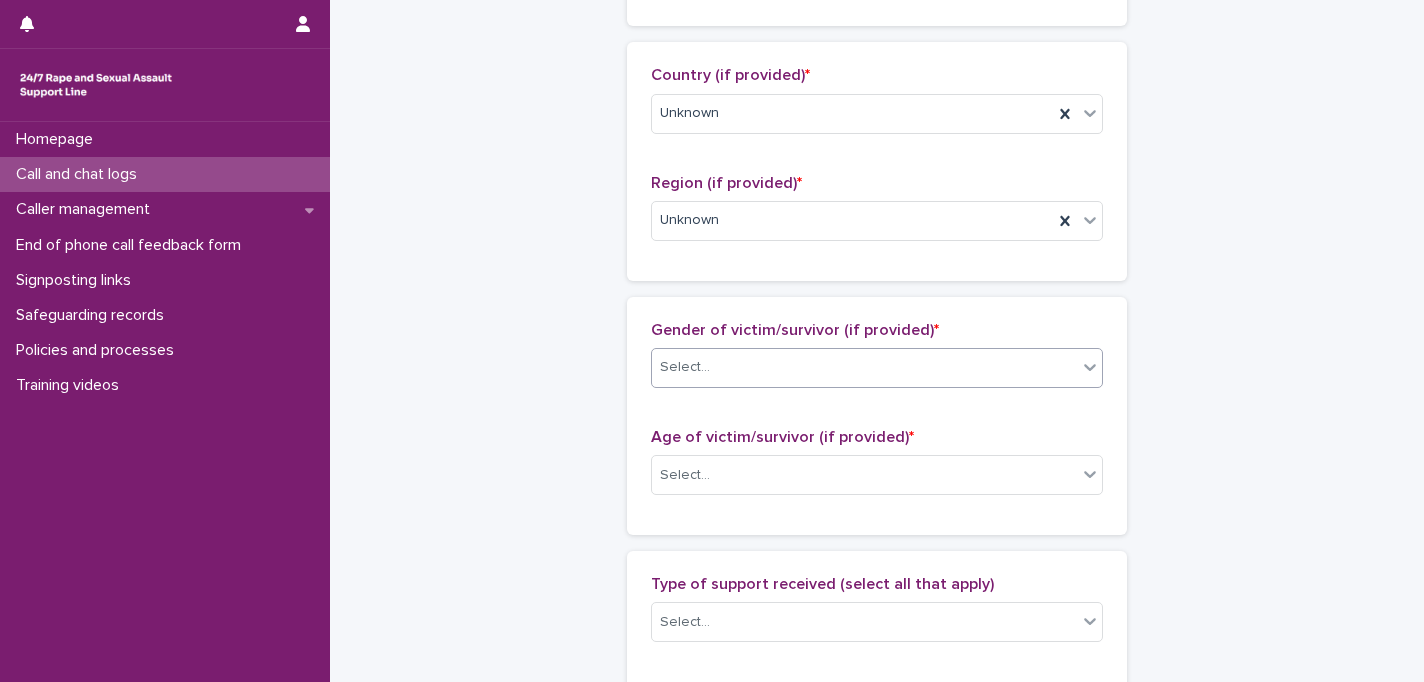 click on "Select..." at bounding box center (864, 367) 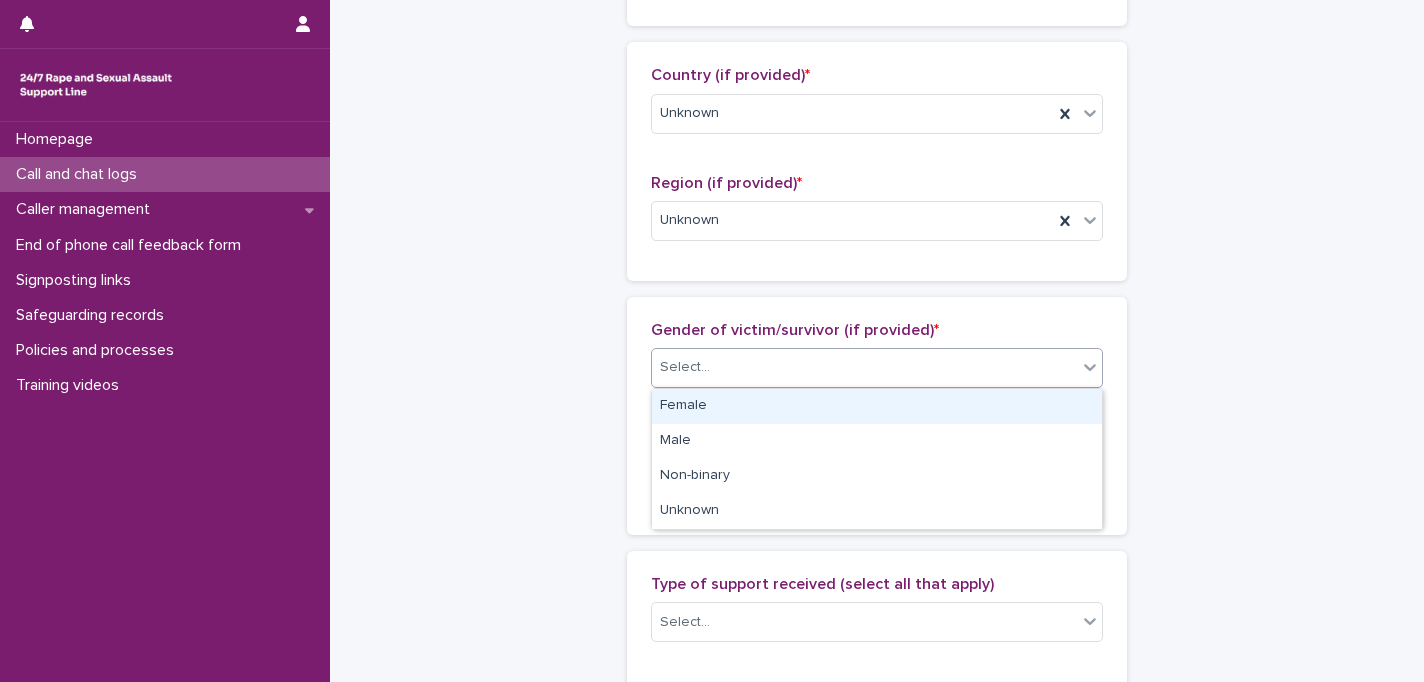 click on "Female" at bounding box center [877, 406] 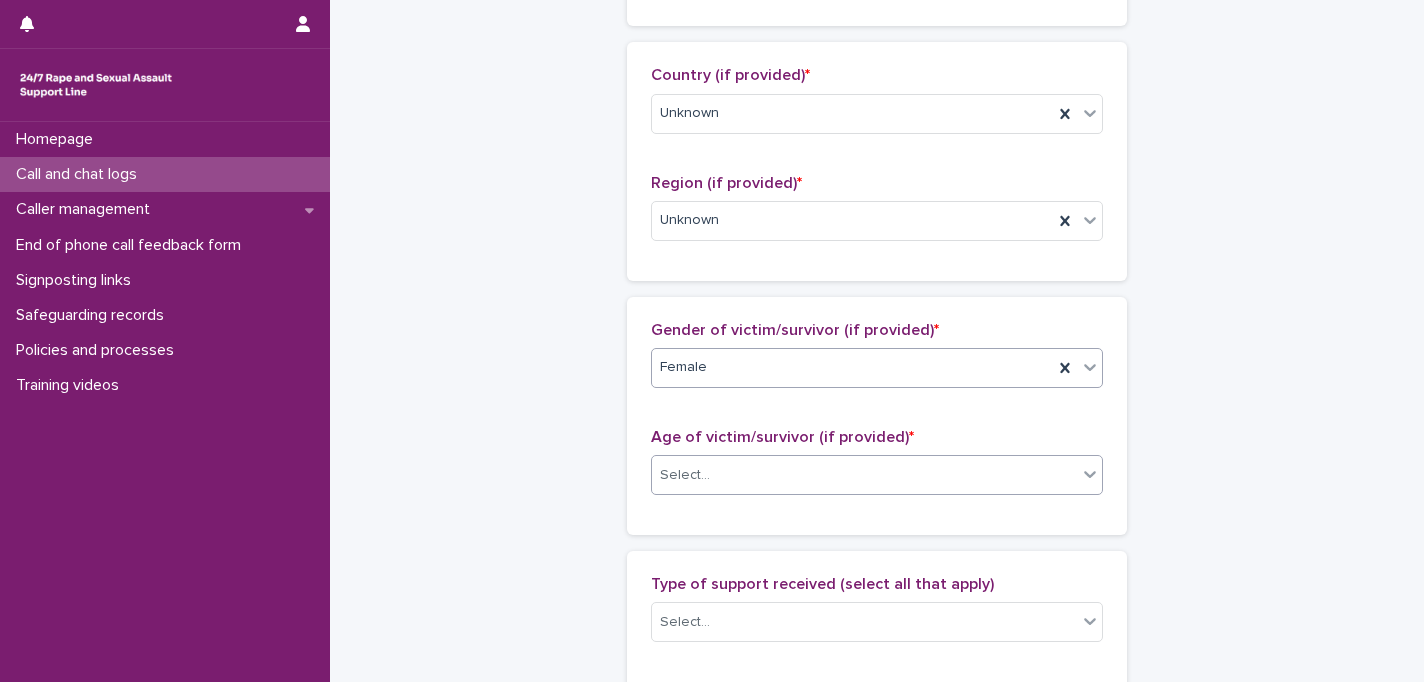 click on "Select..." at bounding box center (864, 475) 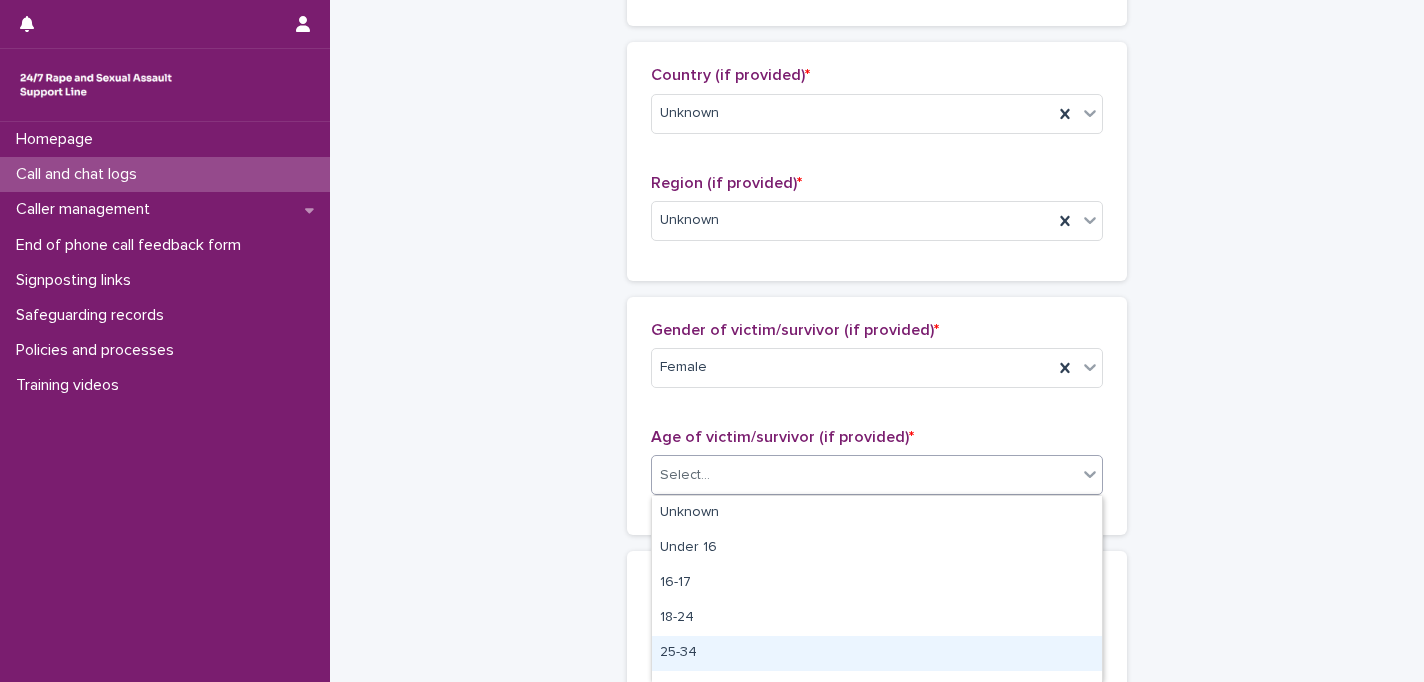 click on "25-34" at bounding box center (877, 653) 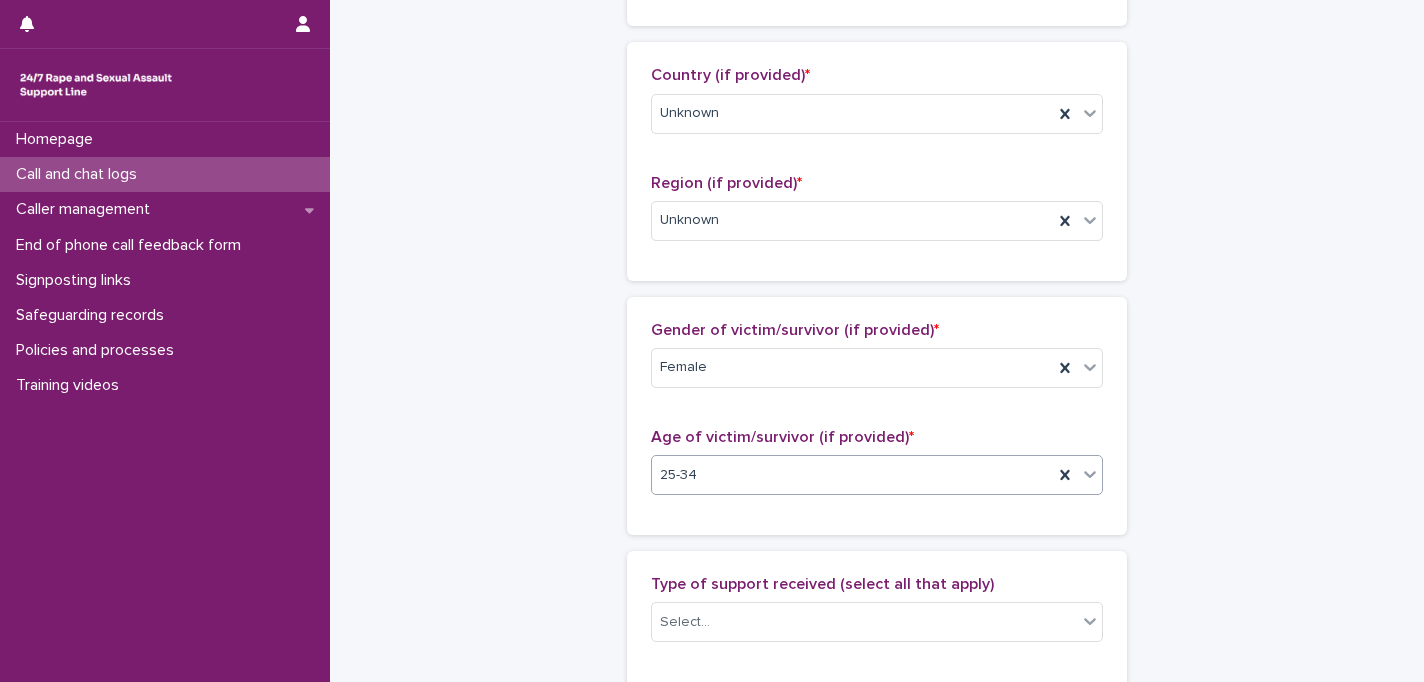 click on "**********" at bounding box center (877, 401) 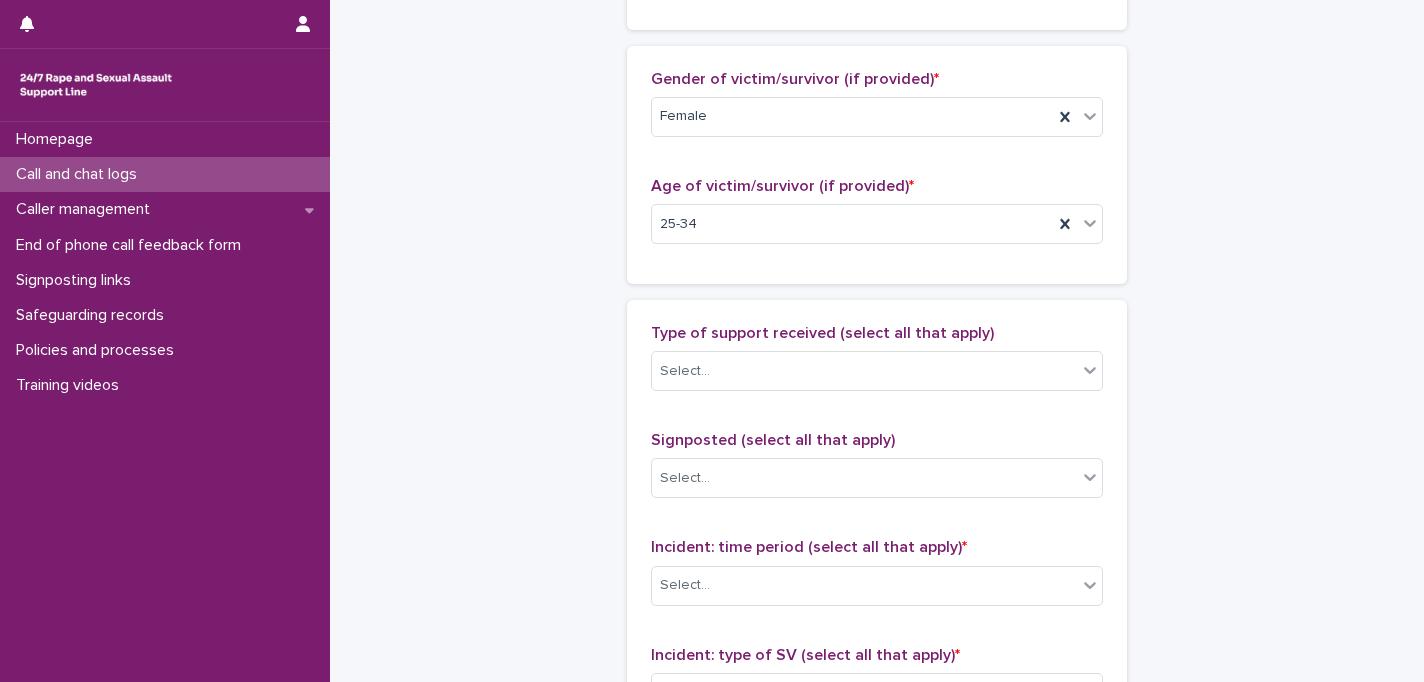 scroll, scrollTop: 938, scrollLeft: 0, axis: vertical 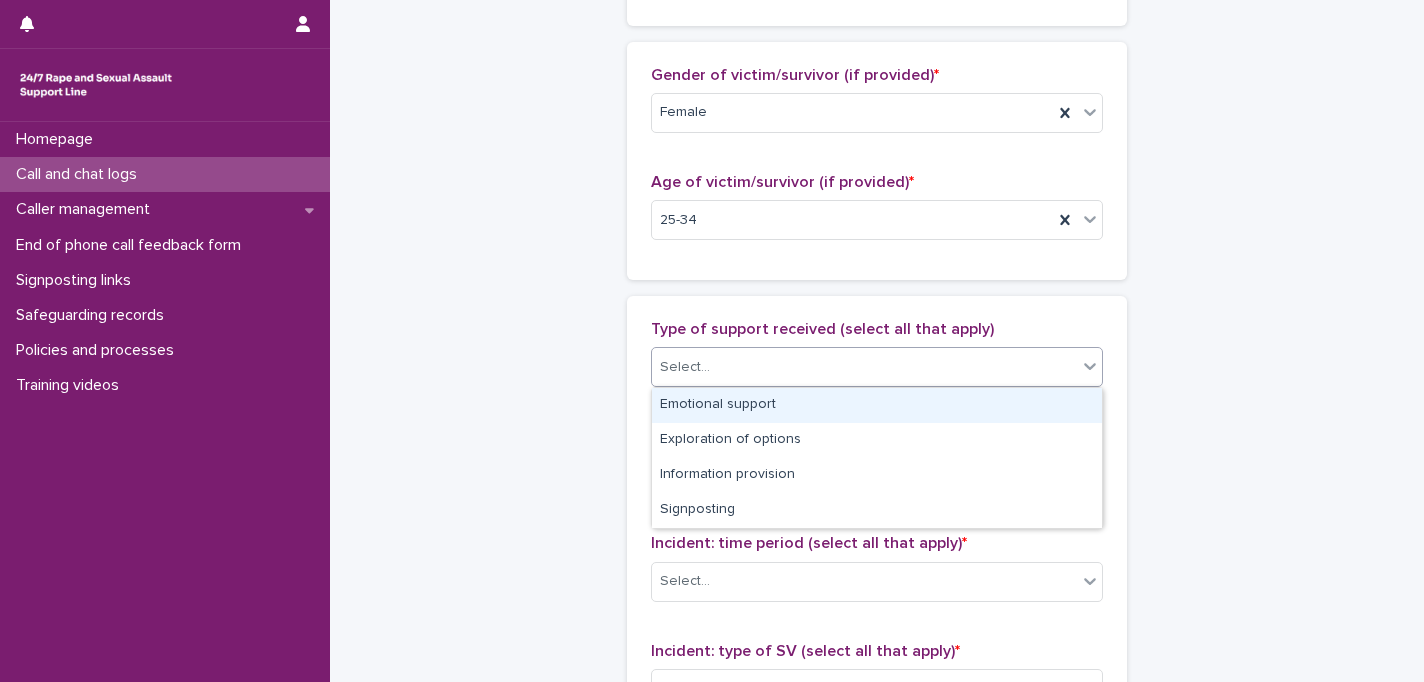 click on "Select..." at bounding box center (864, 367) 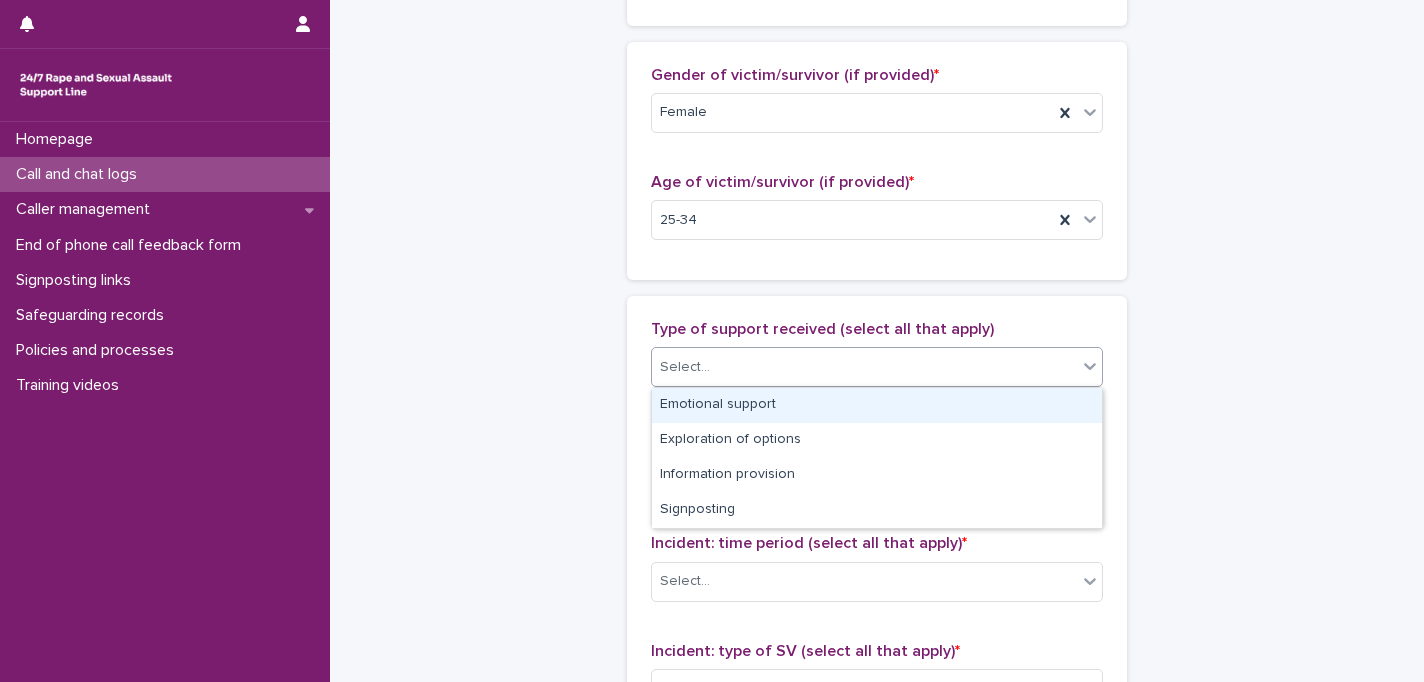 click on "Emotional support" at bounding box center (877, 405) 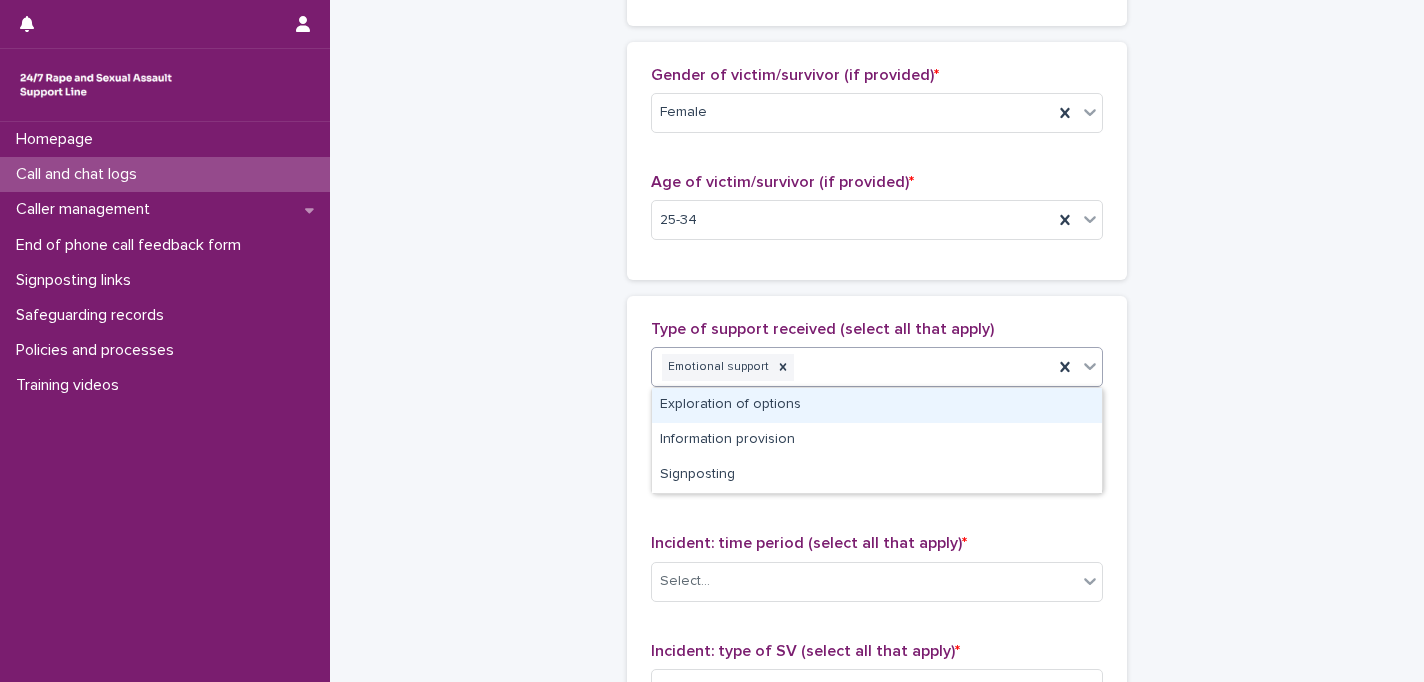click at bounding box center (1090, 366) 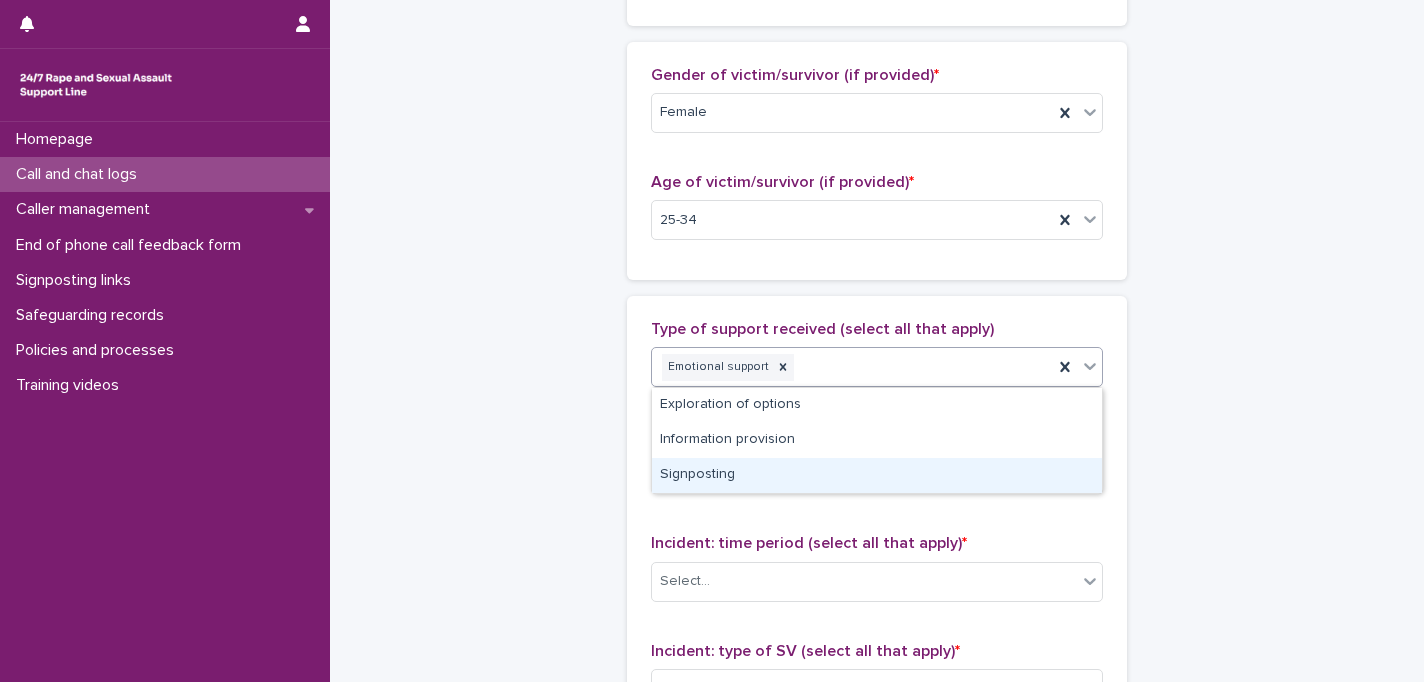 click on "Signposting" at bounding box center (877, 475) 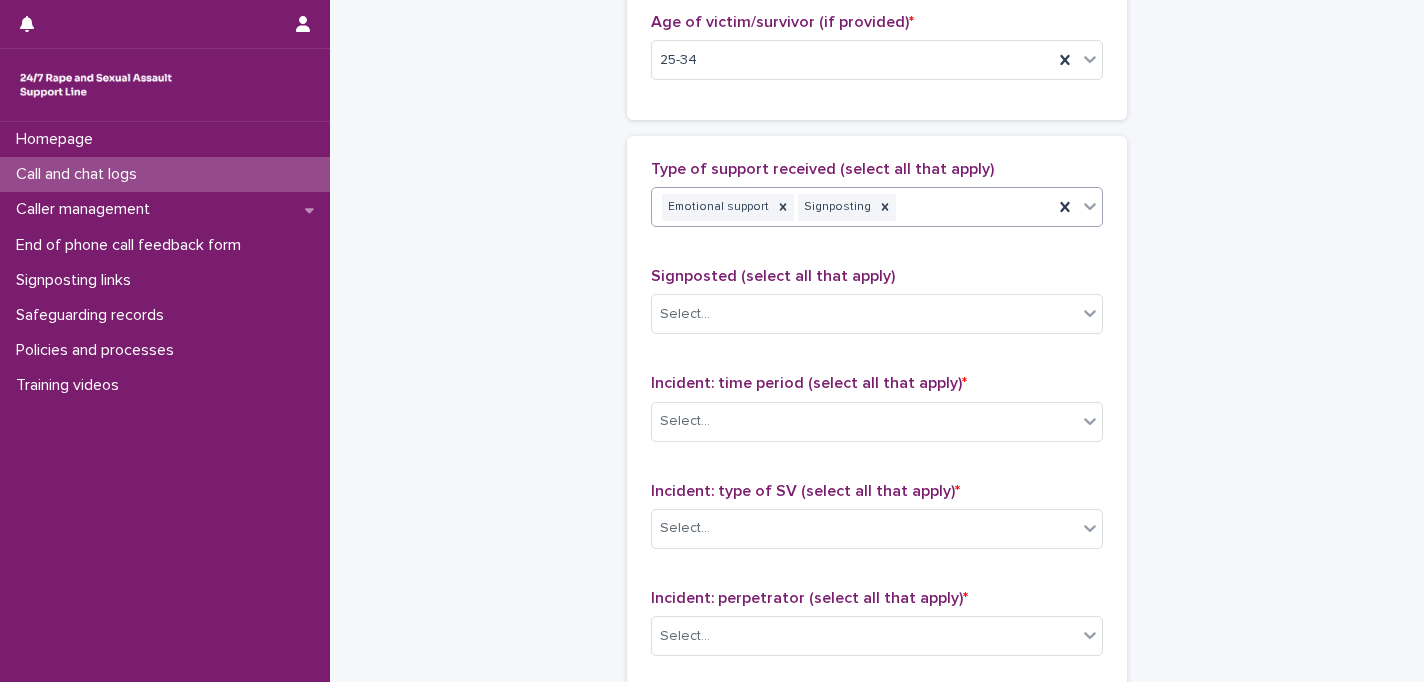 scroll, scrollTop: 1100, scrollLeft: 0, axis: vertical 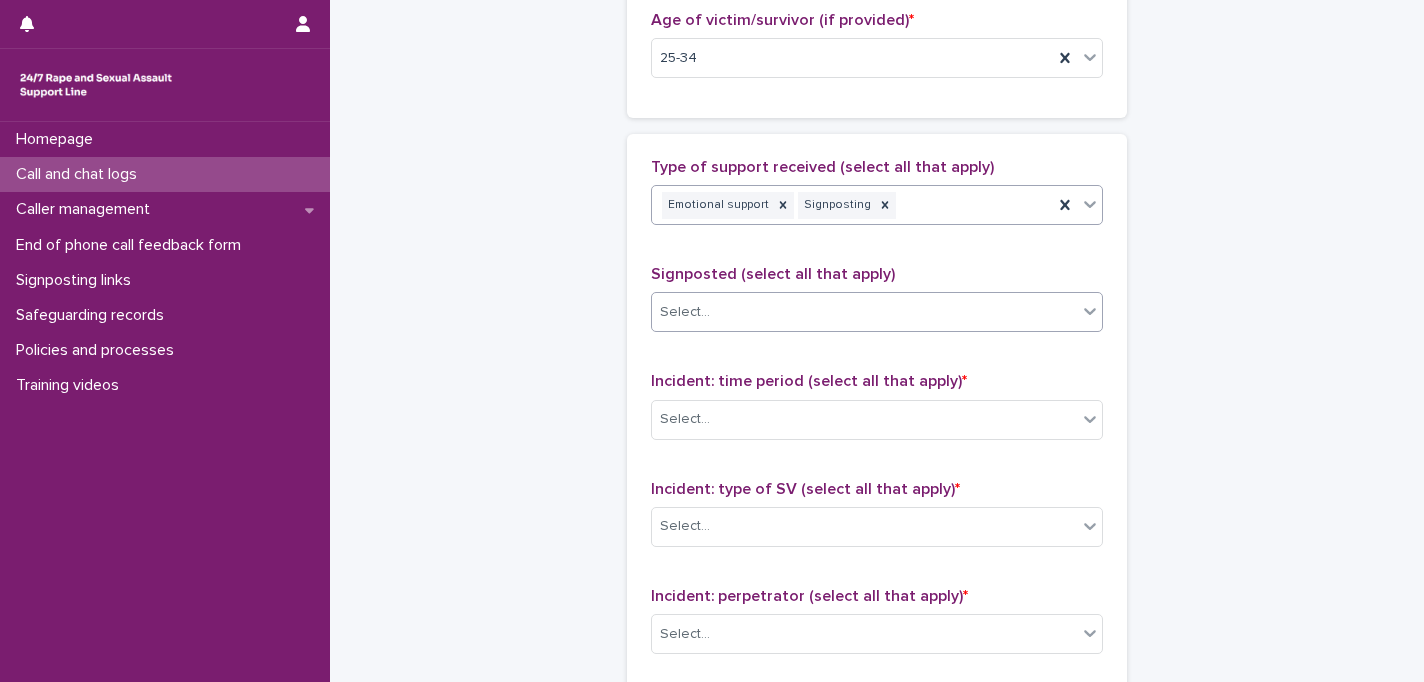 click on "Select..." at bounding box center [864, 312] 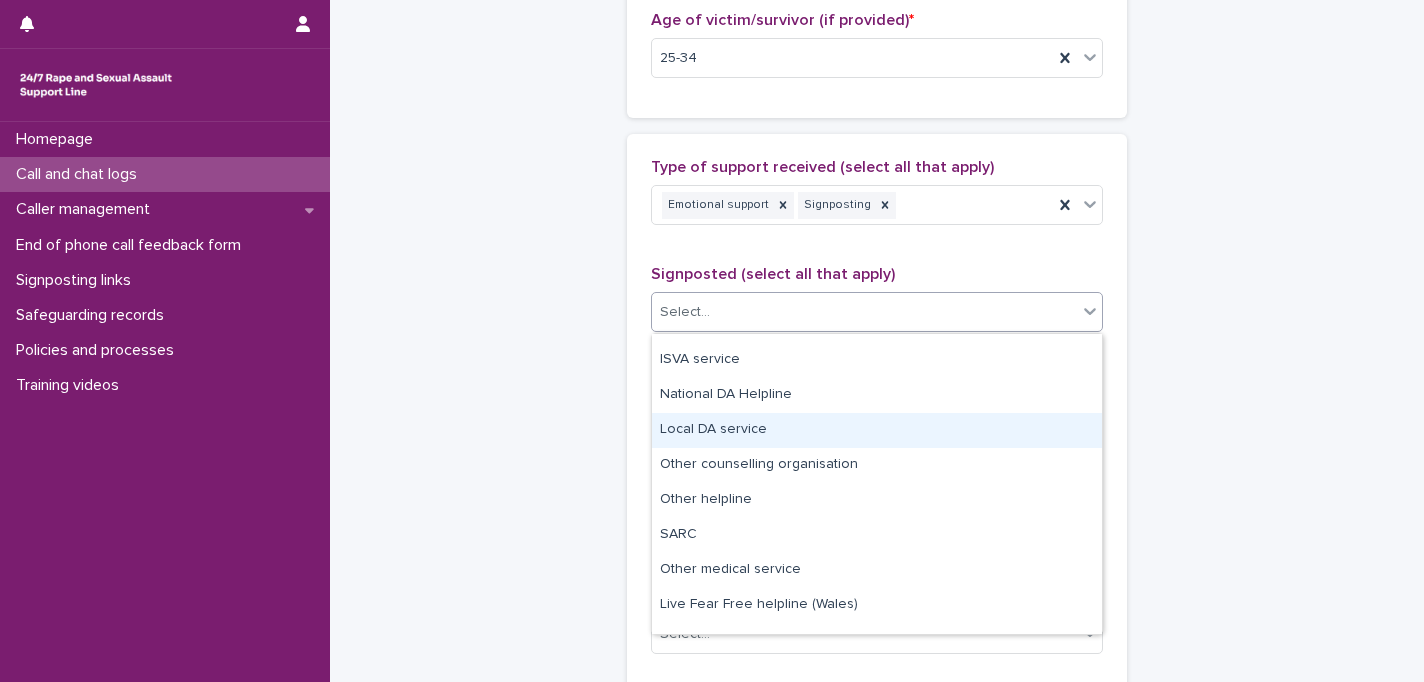 scroll, scrollTop: 106, scrollLeft: 0, axis: vertical 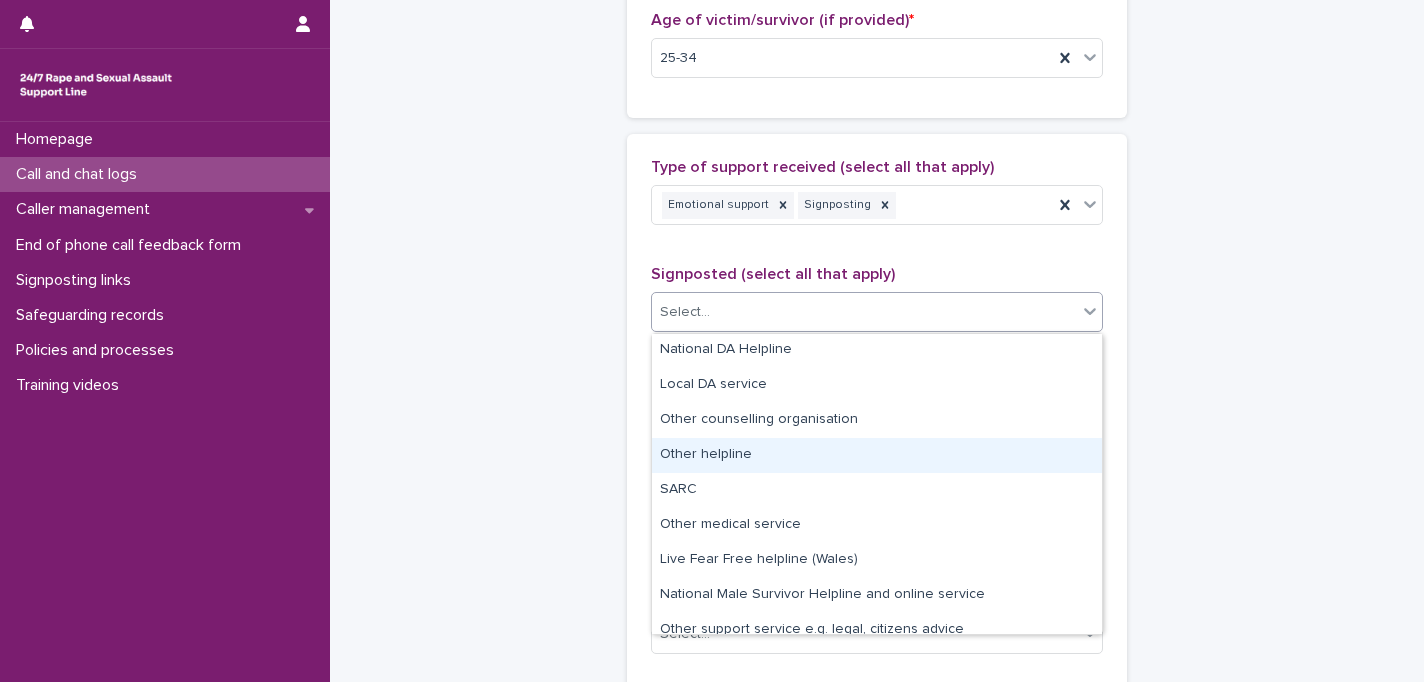 click on "Other helpline" at bounding box center (877, 455) 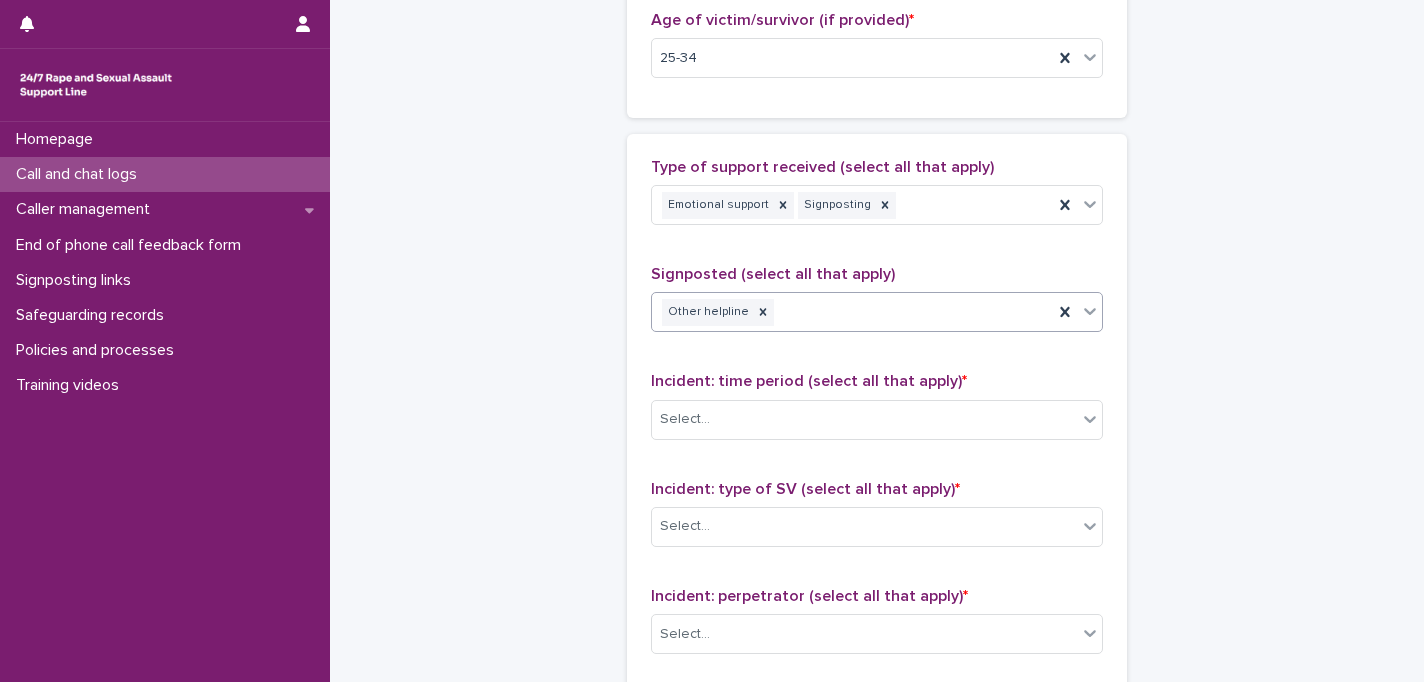 click at bounding box center [1090, 311] 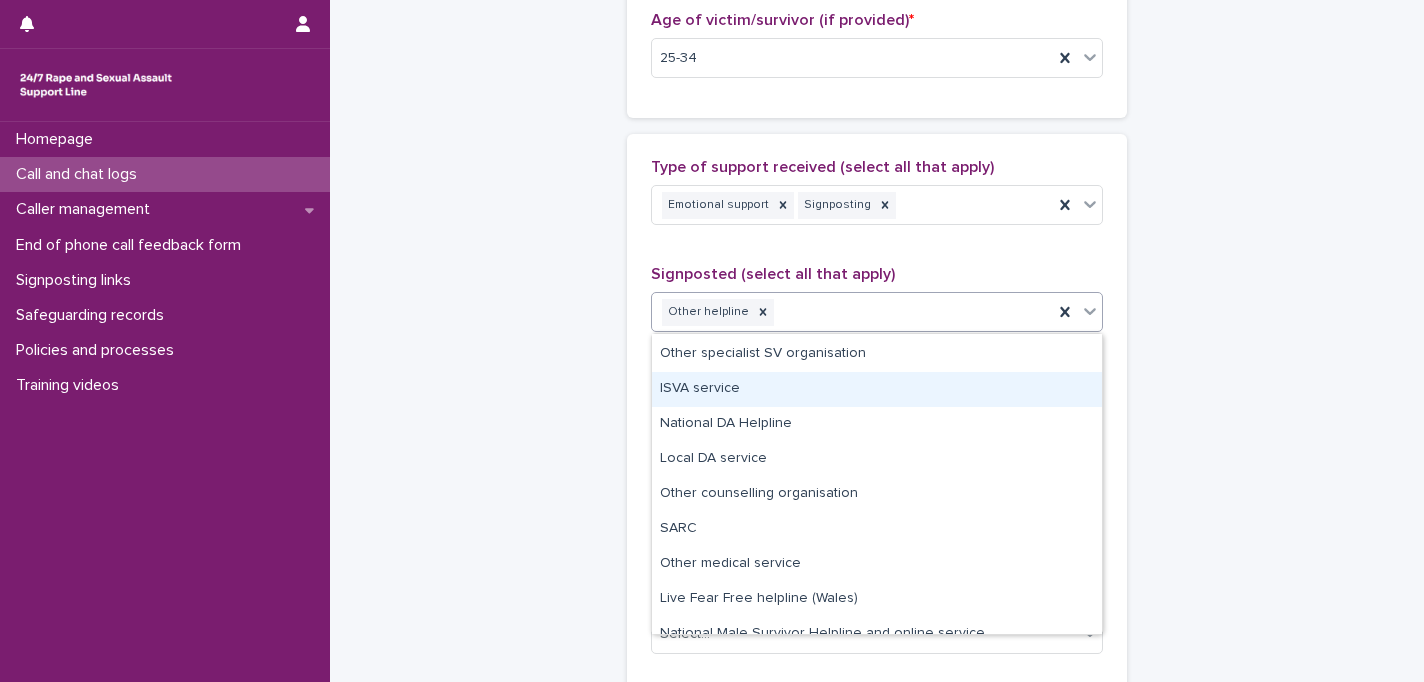 scroll, scrollTop: 85, scrollLeft: 0, axis: vertical 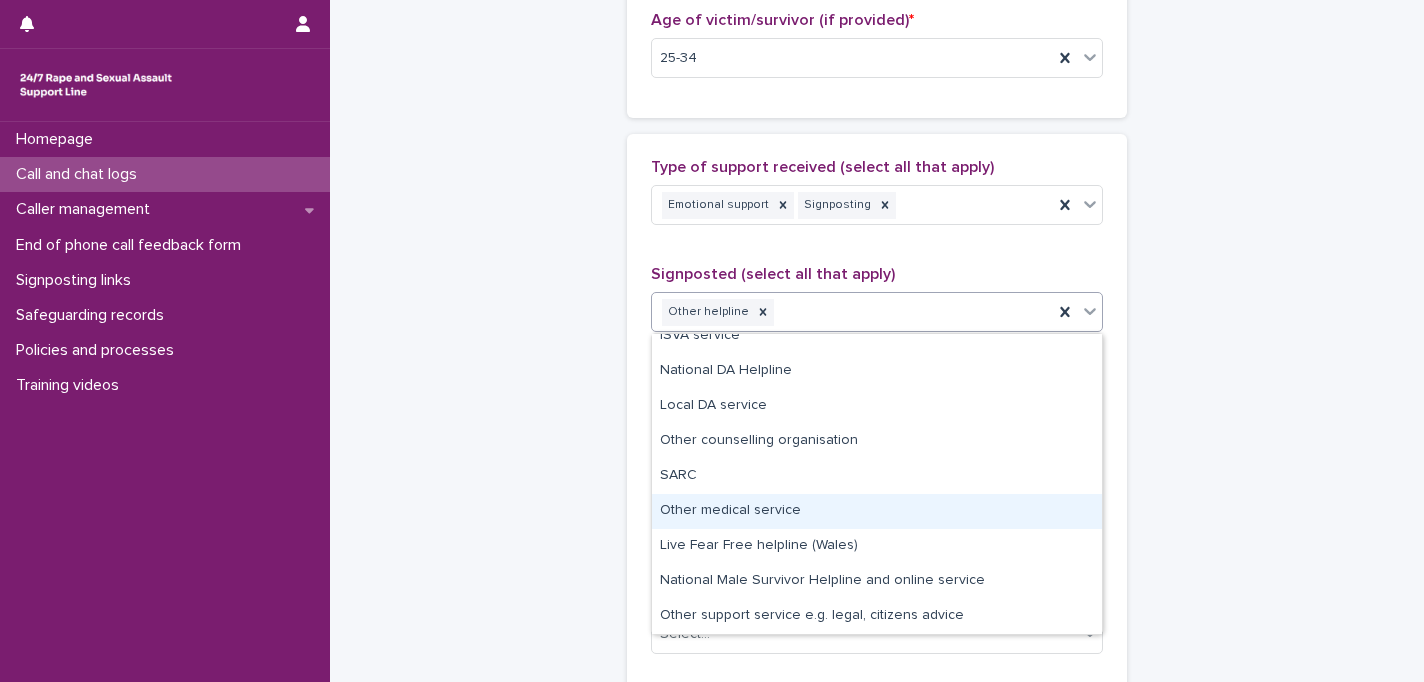click on "Other medical service" at bounding box center (877, 511) 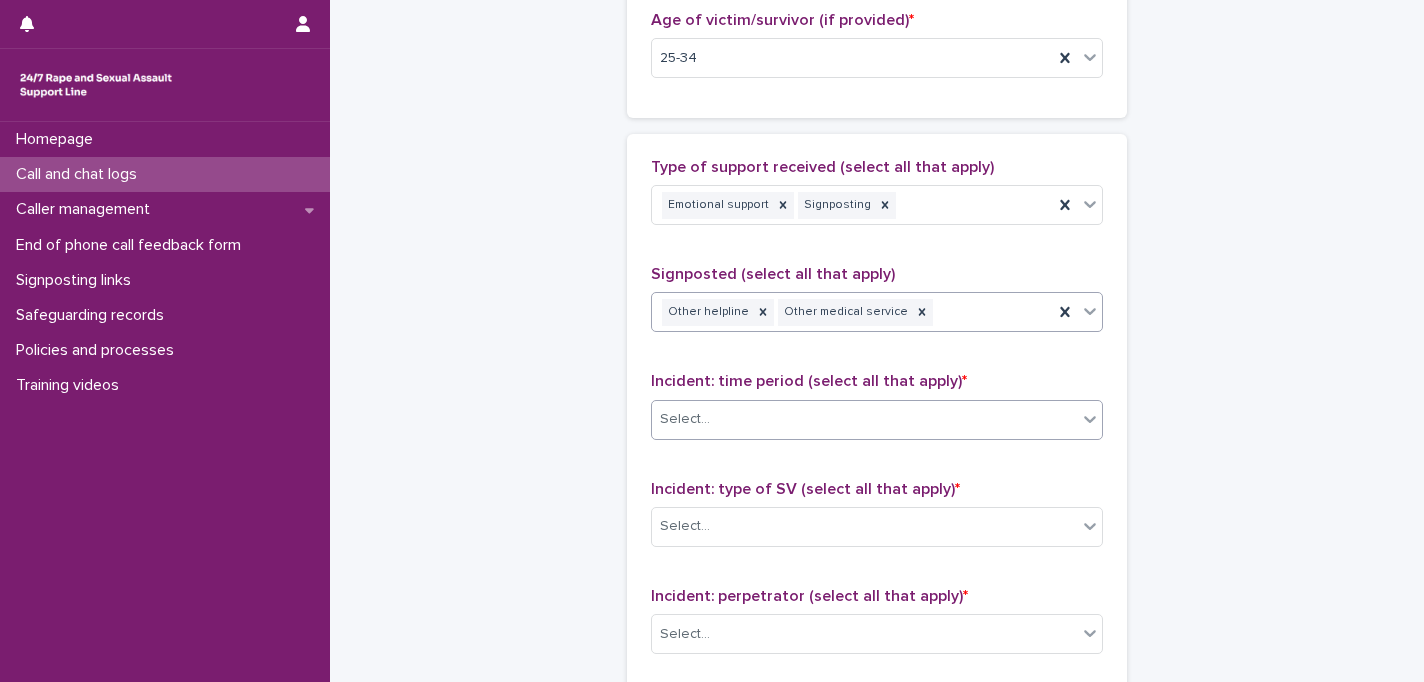 click on "Select..." at bounding box center (864, 419) 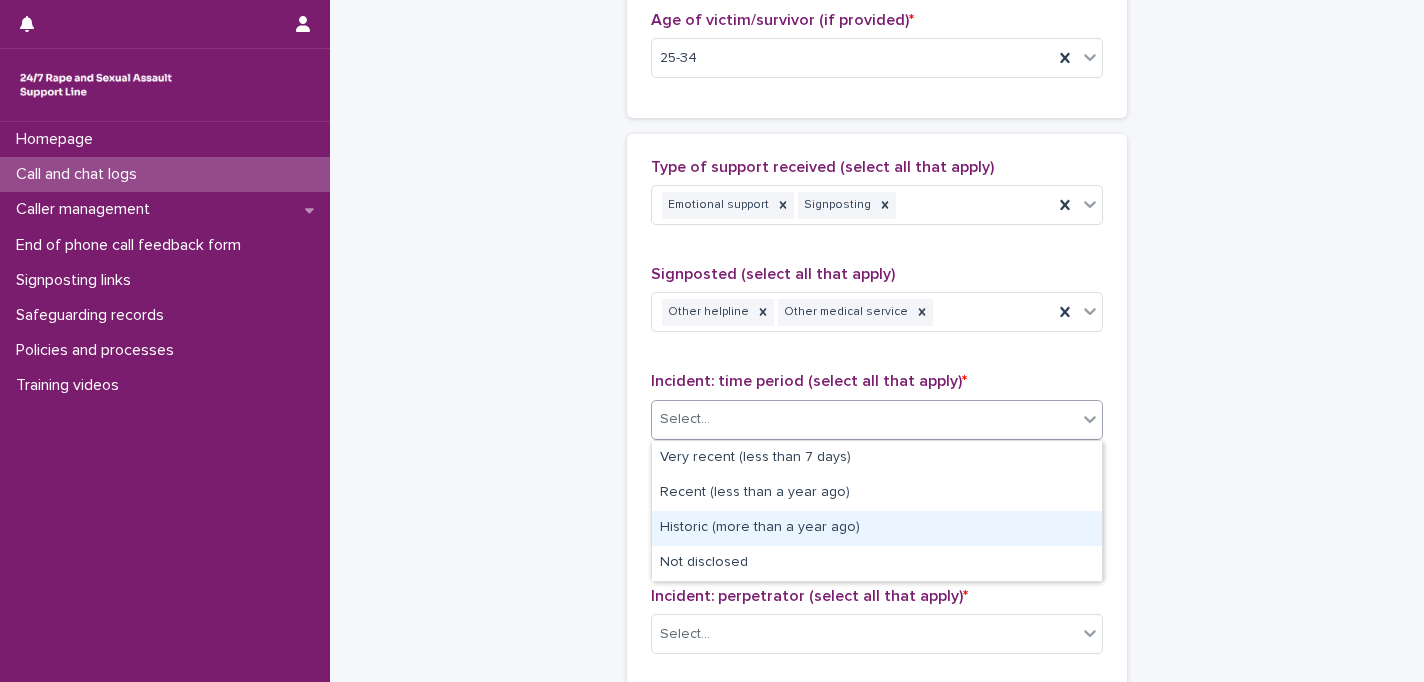 click on "Historic (more than a year ago)" at bounding box center [877, 528] 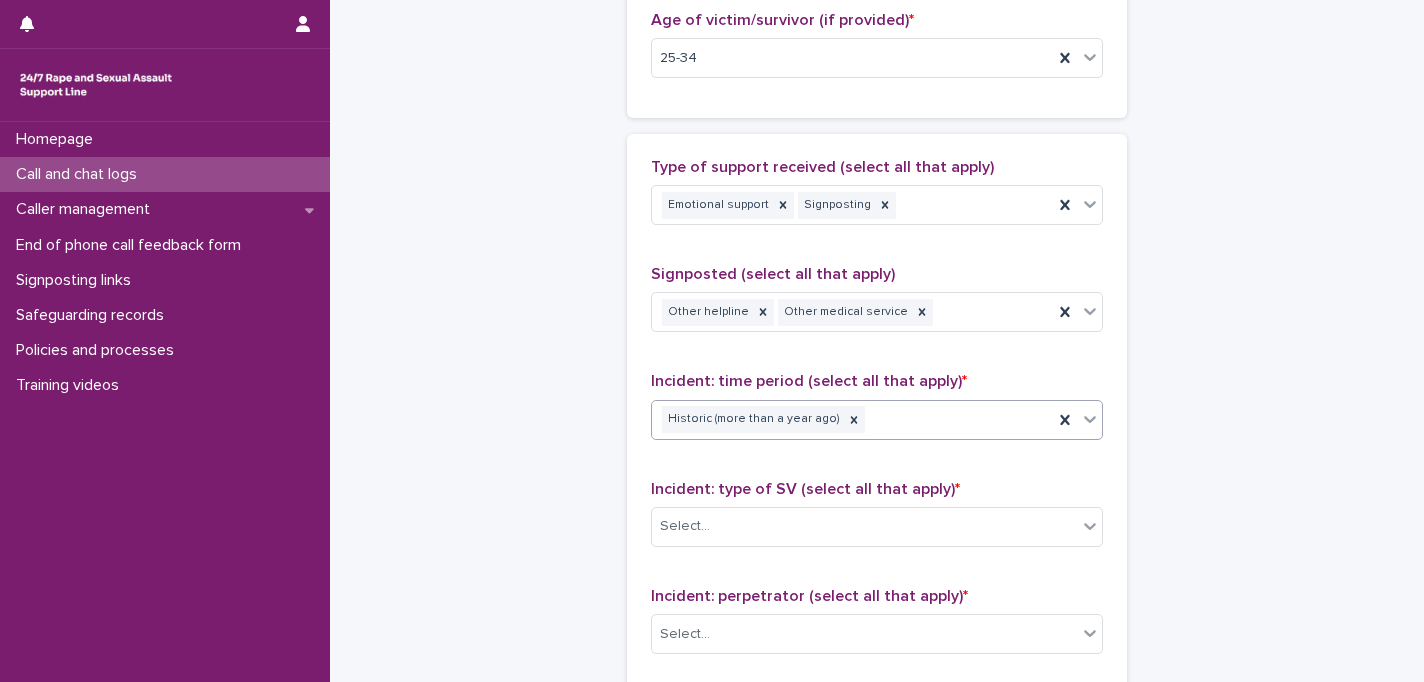 click on "Select..." at bounding box center (864, 526) 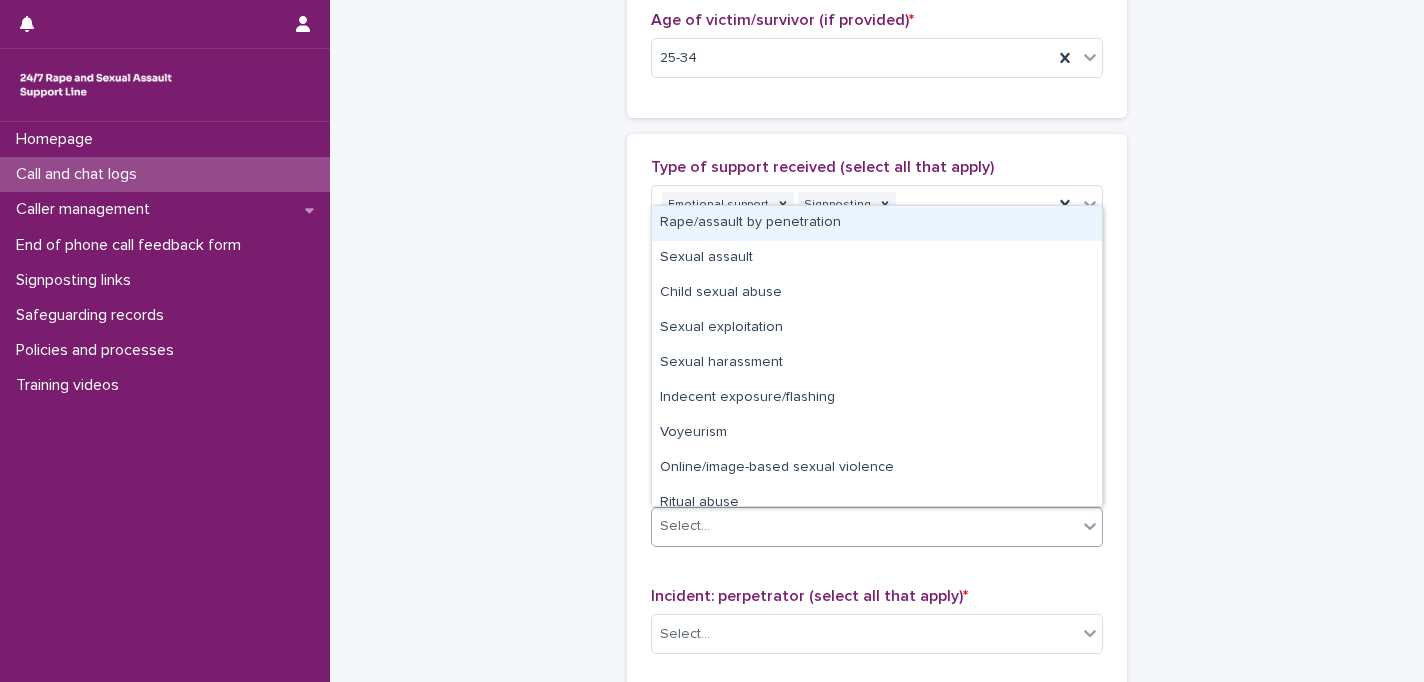 click on "Rape/assault by penetration" at bounding box center (877, 223) 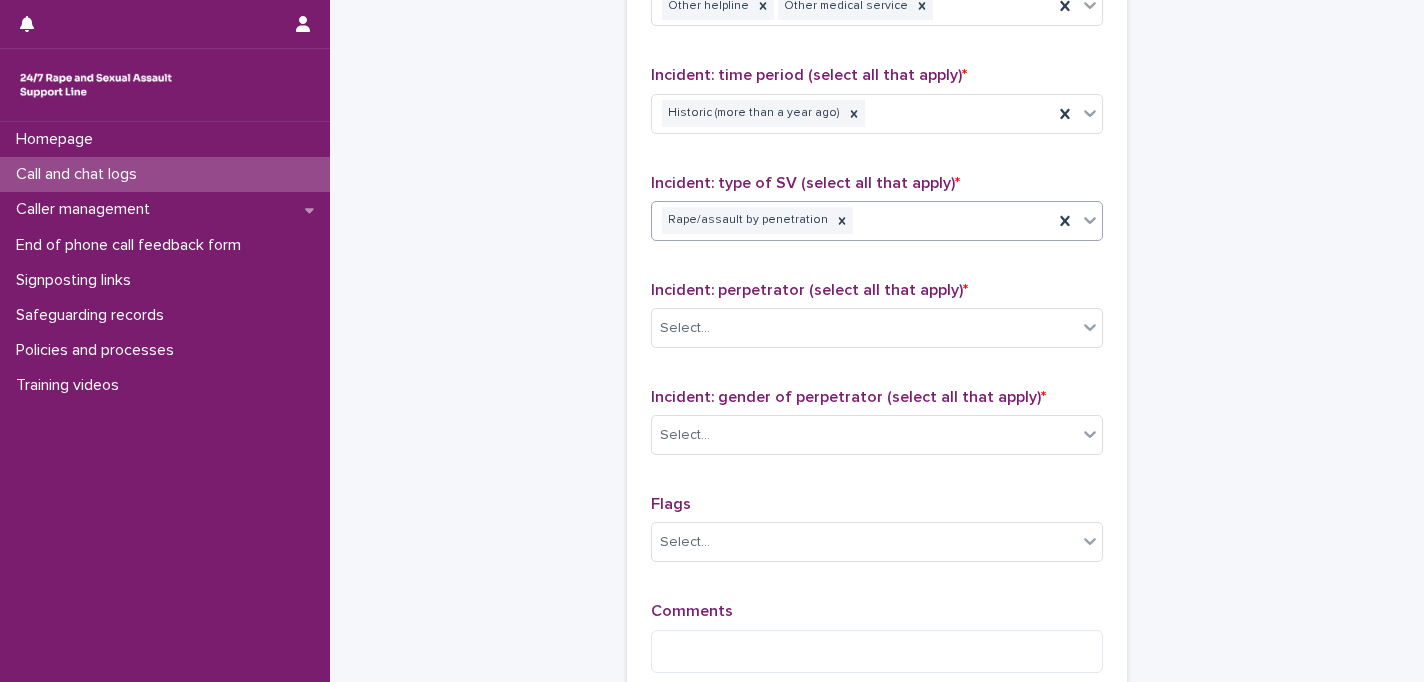 scroll, scrollTop: 1412, scrollLeft: 0, axis: vertical 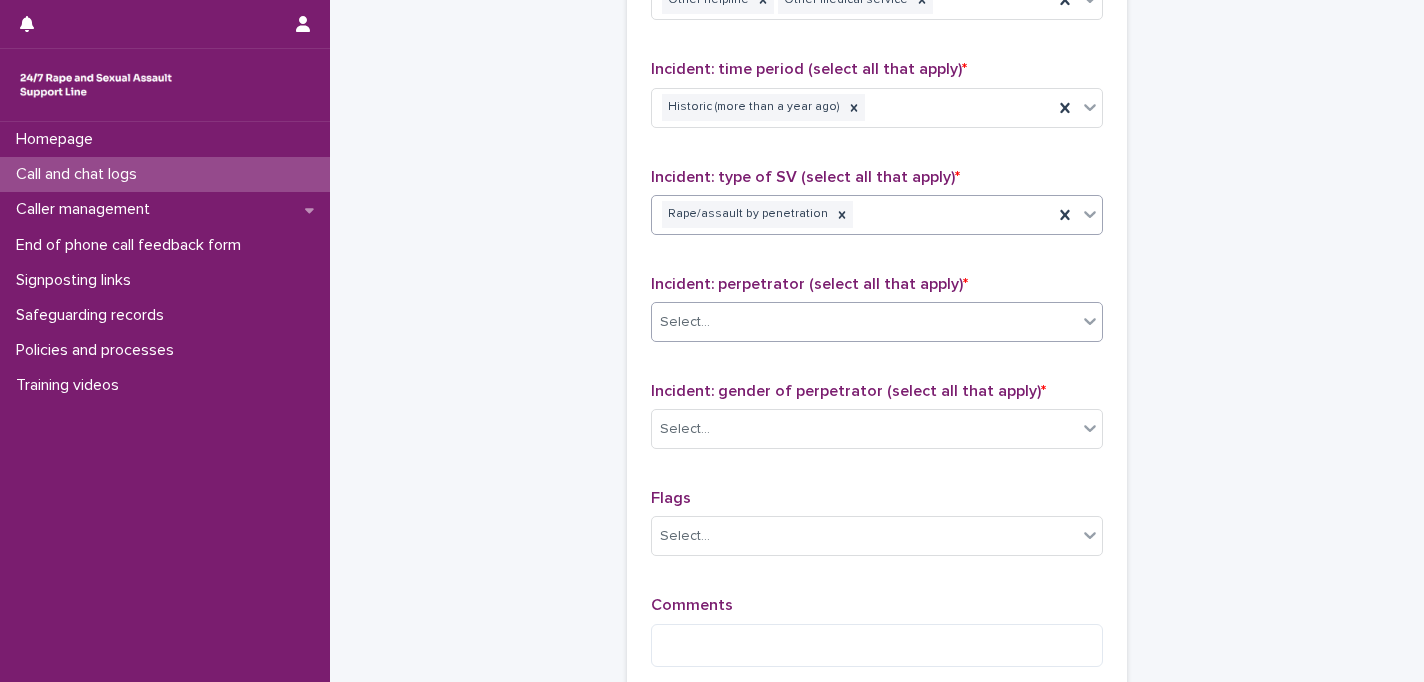 click on "Select..." at bounding box center [864, 322] 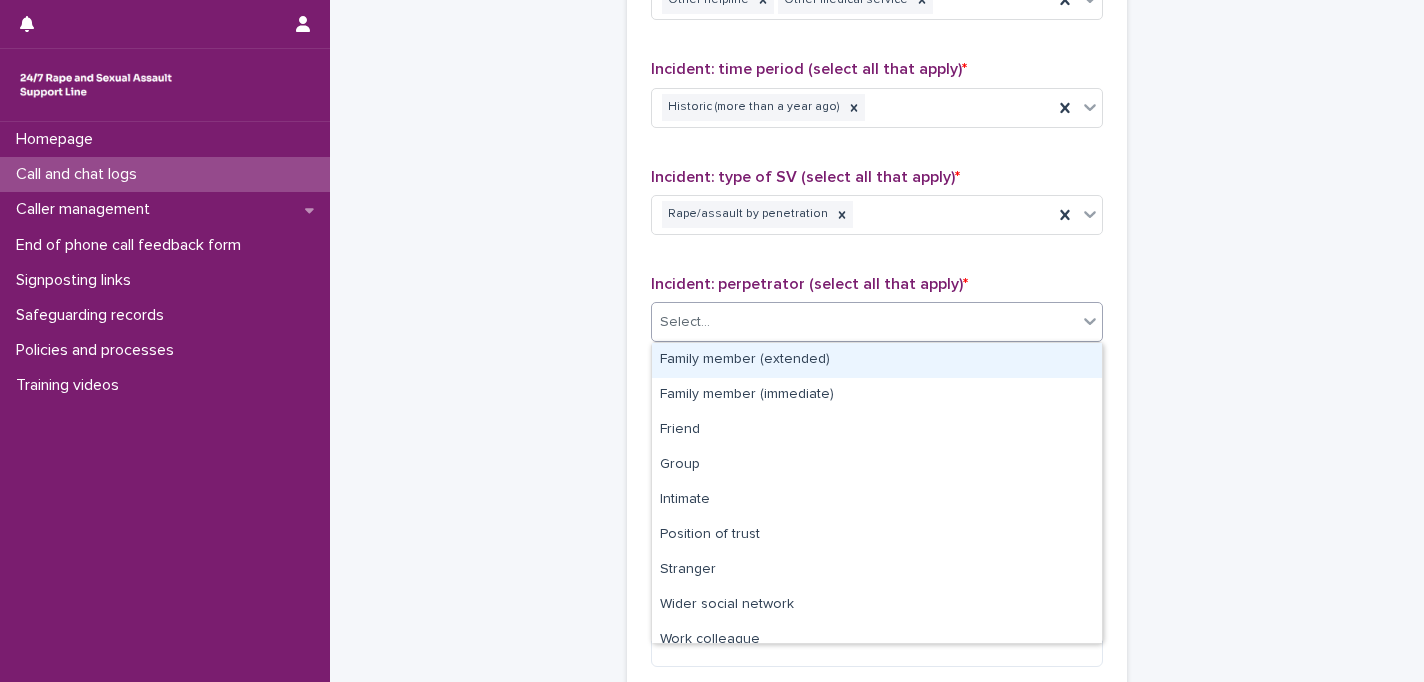 click on "Family member (extended)" at bounding box center (877, 360) 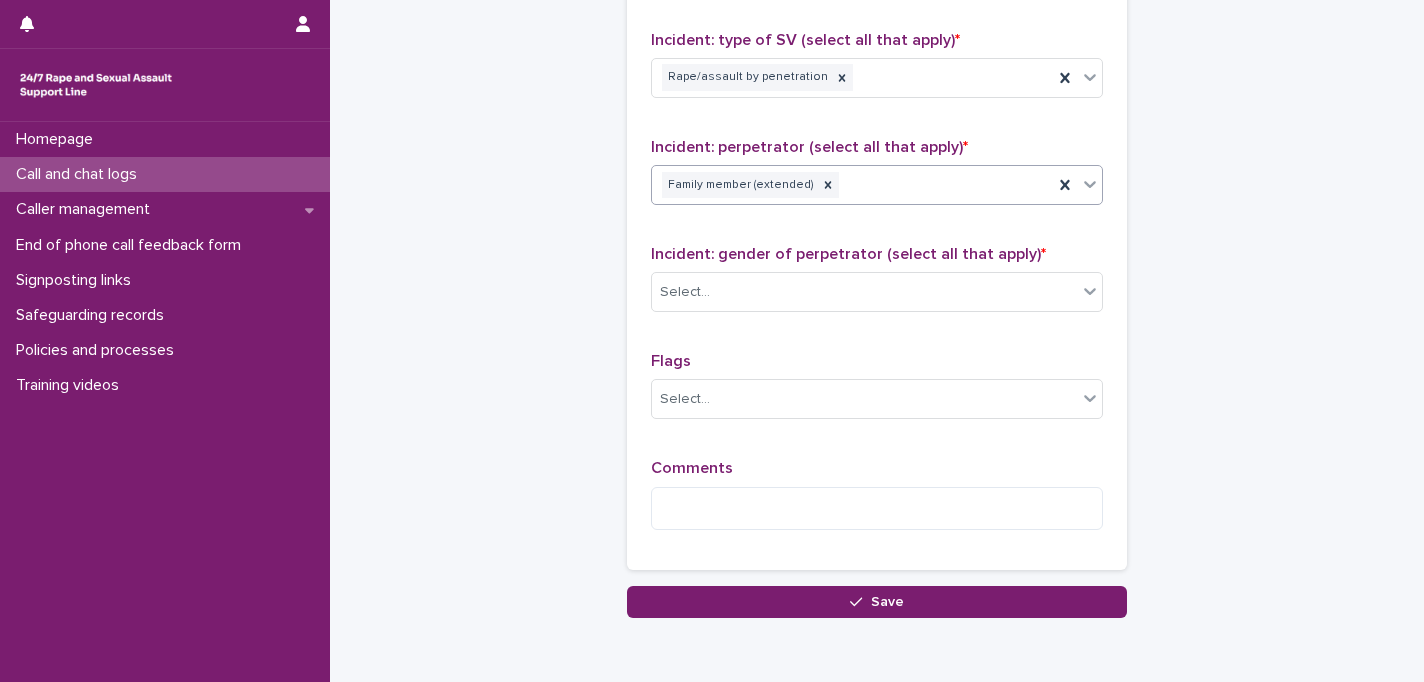 scroll, scrollTop: 1552, scrollLeft: 0, axis: vertical 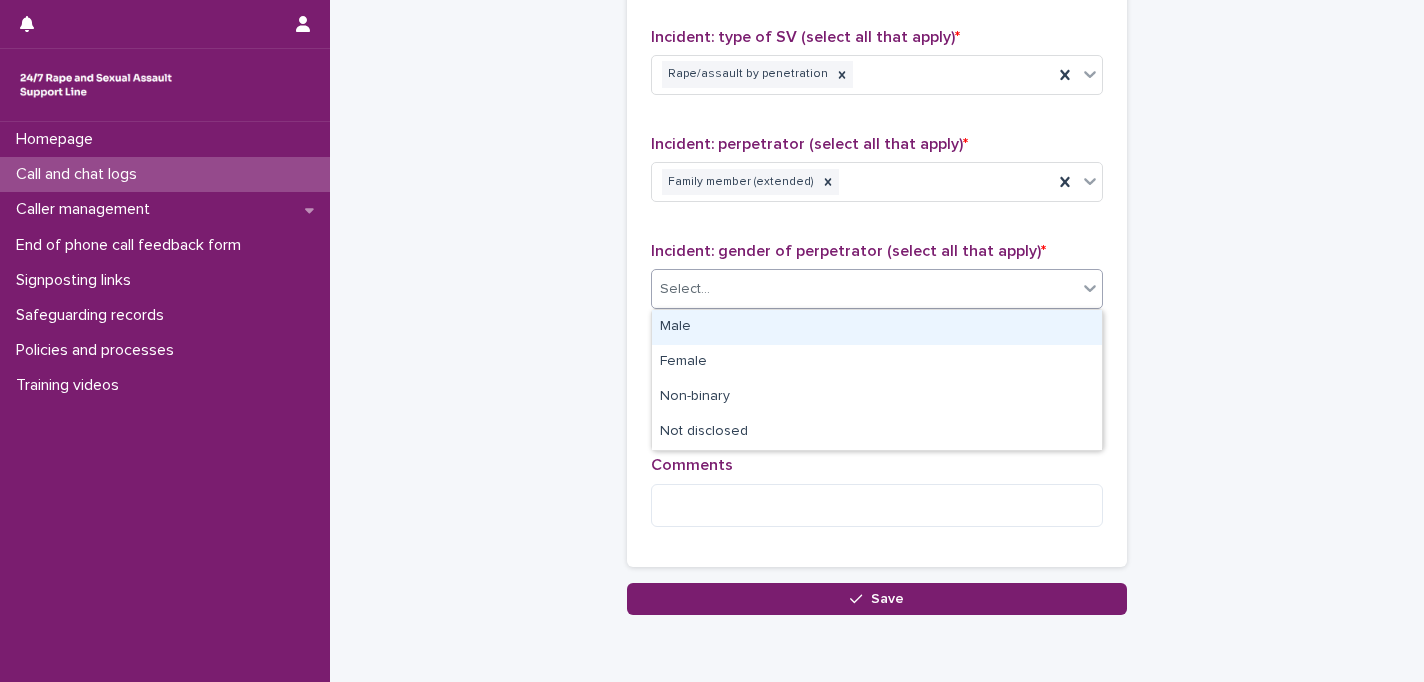 click on "Select..." at bounding box center [864, 289] 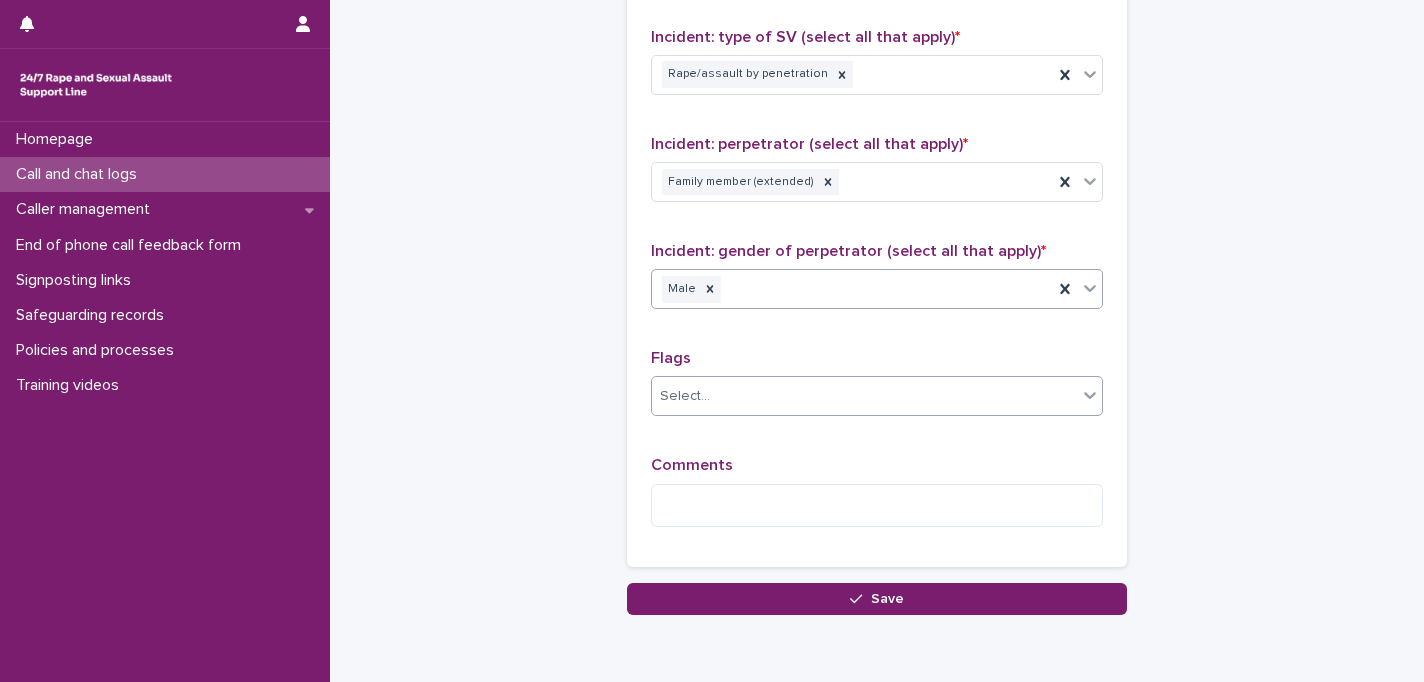 click on "Select..." at bounding box center [864, 396] 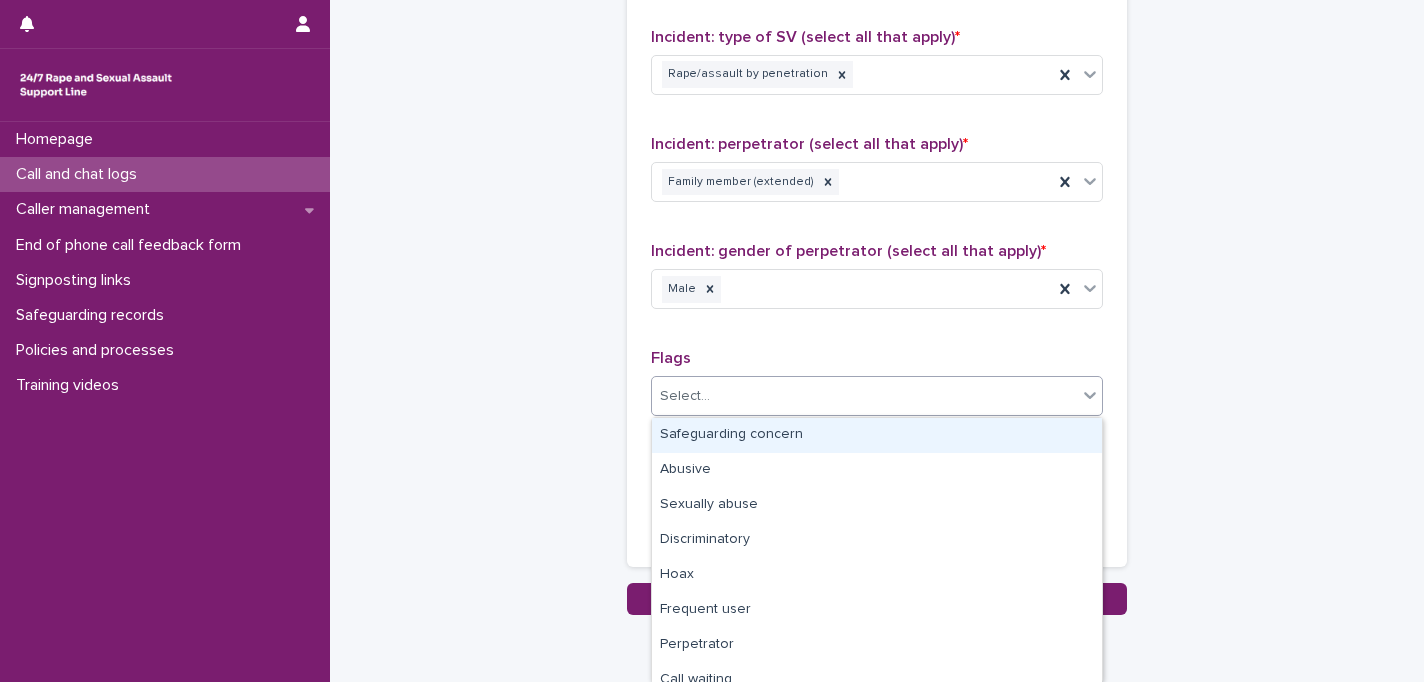 scroll, scrollTop: 154, scrollLeft: 0, axis: vertical 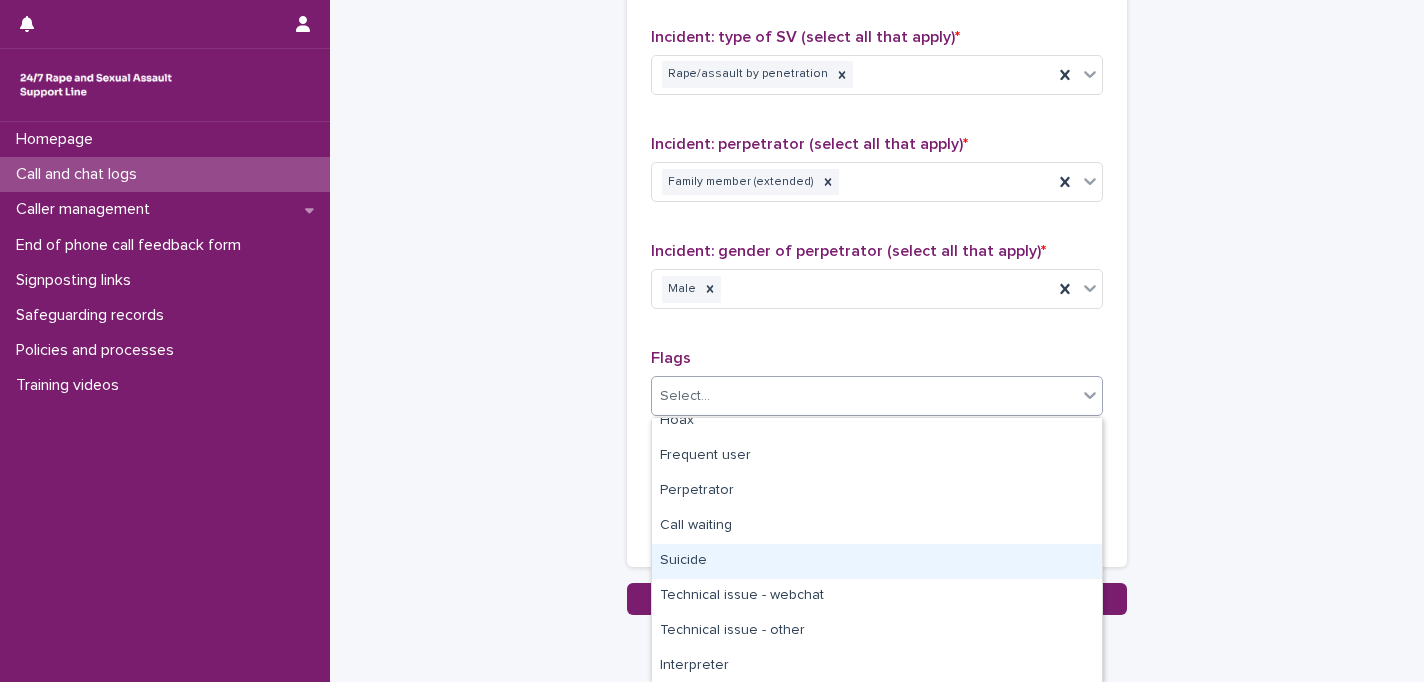 click on "Suicide" at bounding box center [877, 561] 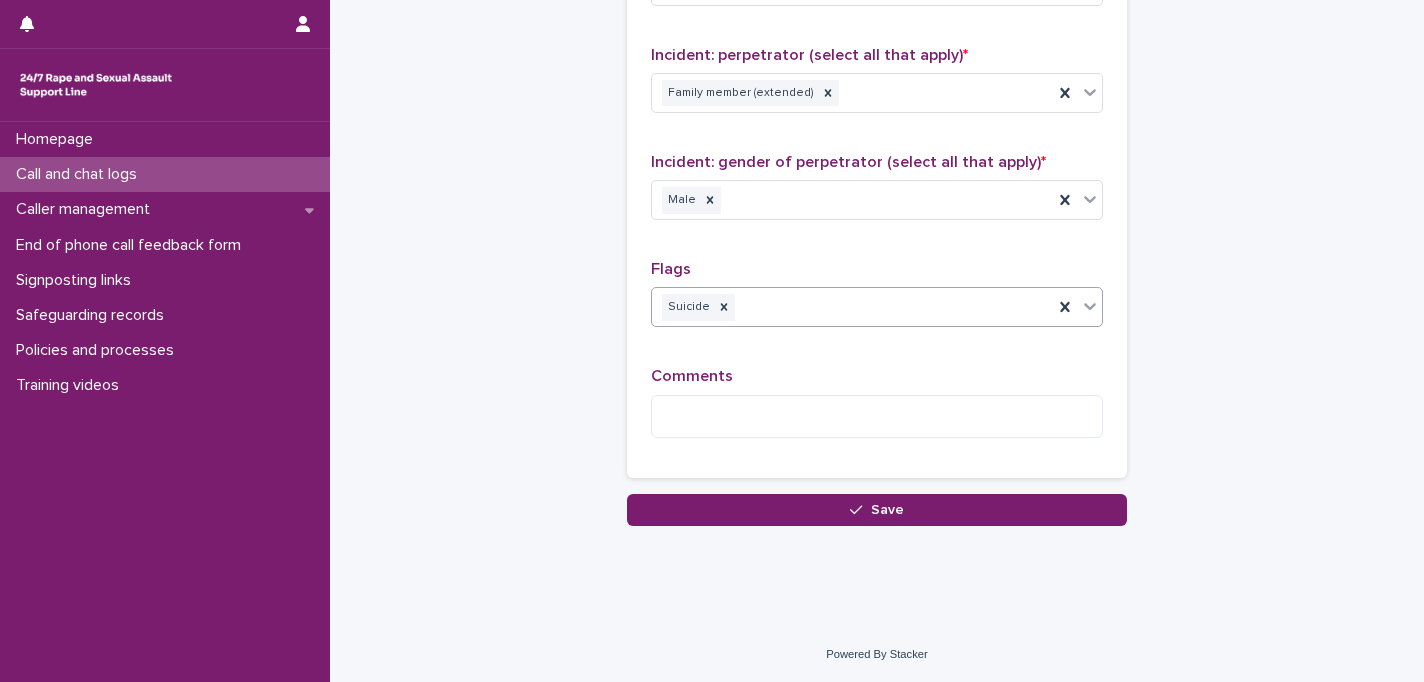 scroll, scrollTop: 1640, scrollLeft: 0, axis: vertical 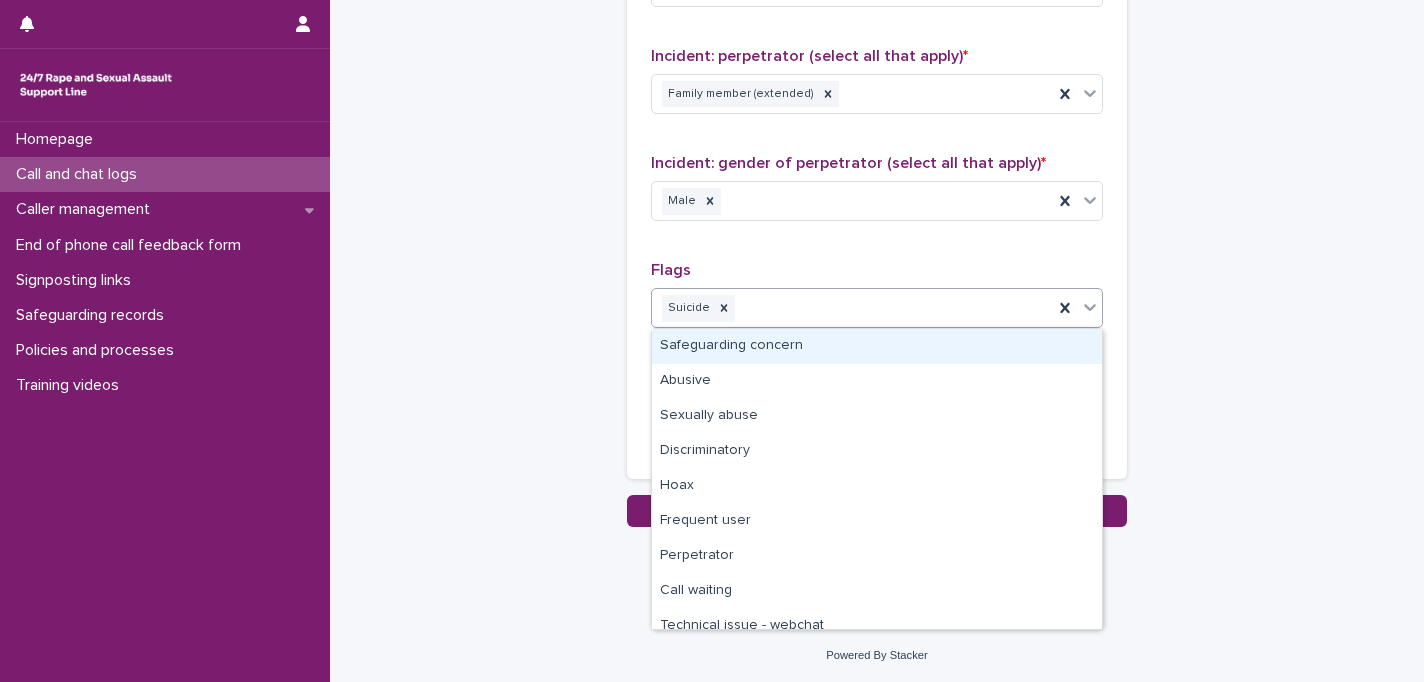 click 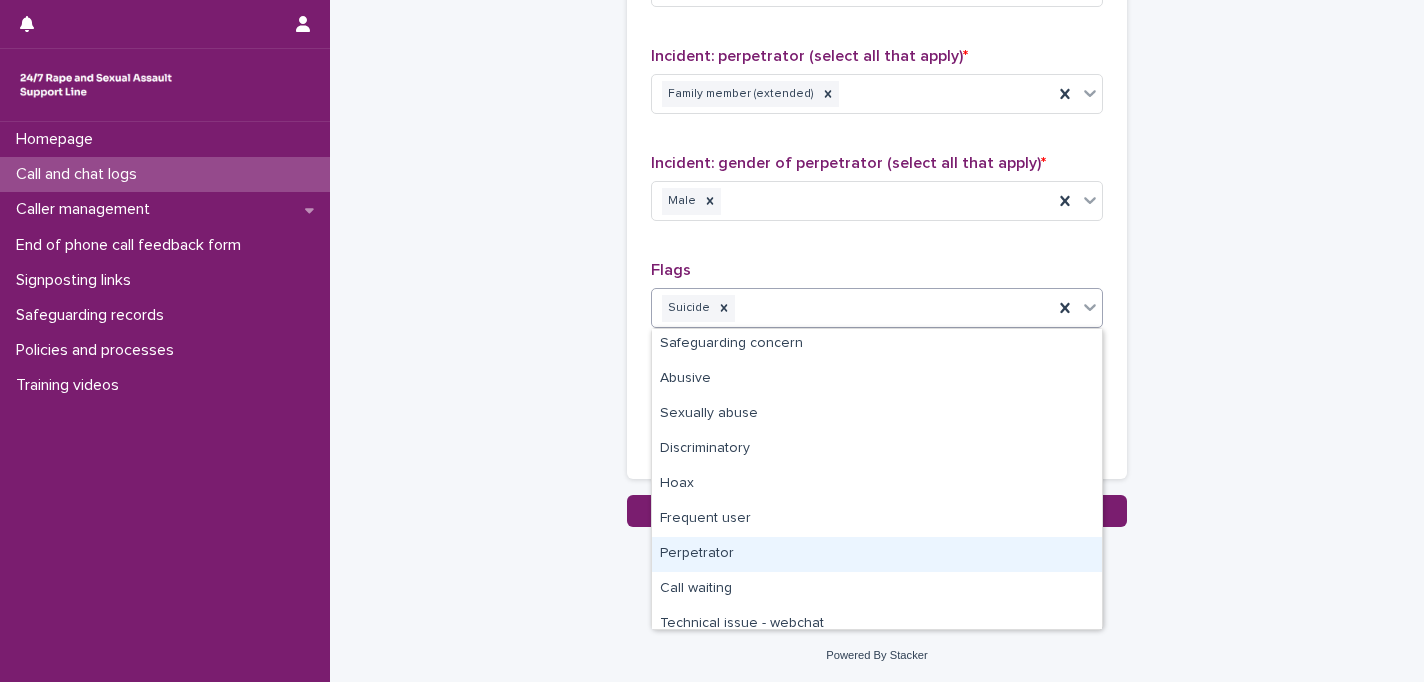 scroll, scrollTop: 0, scrollLeft: 0, axis: both 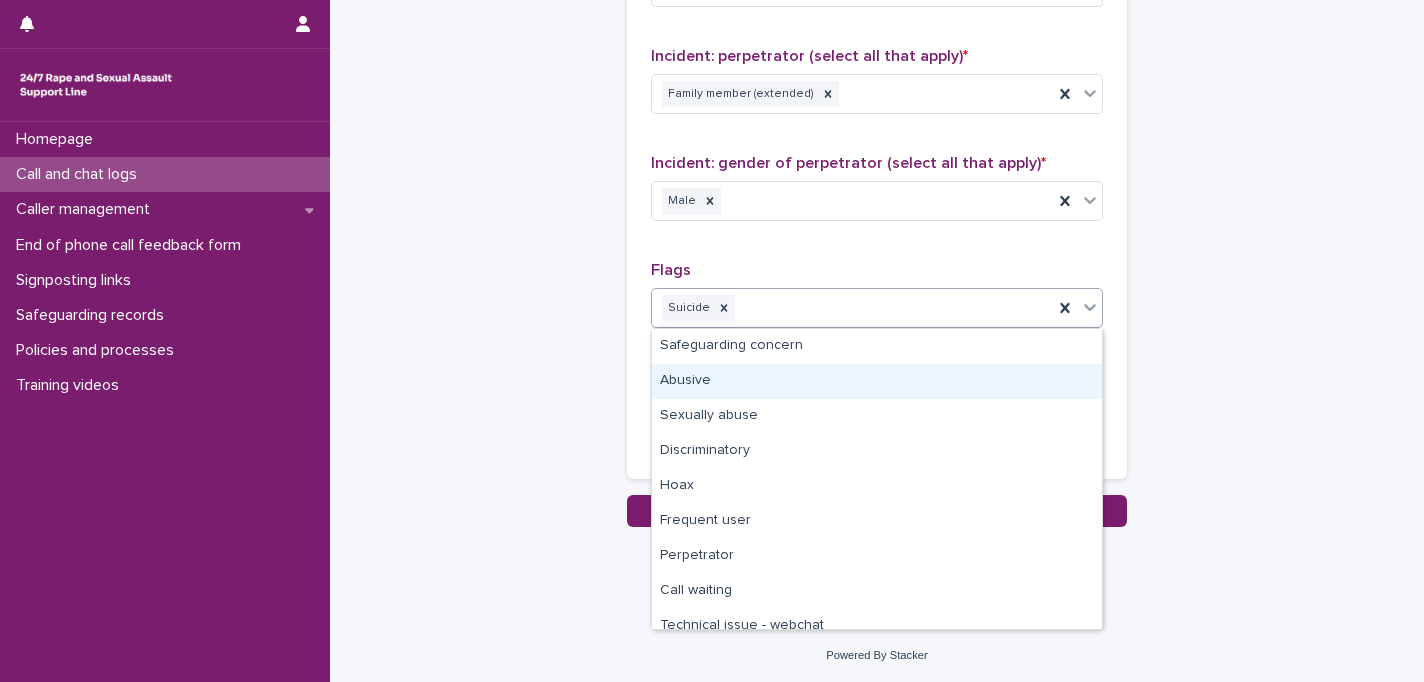 click on "**********" at bounding box center [877, -556] 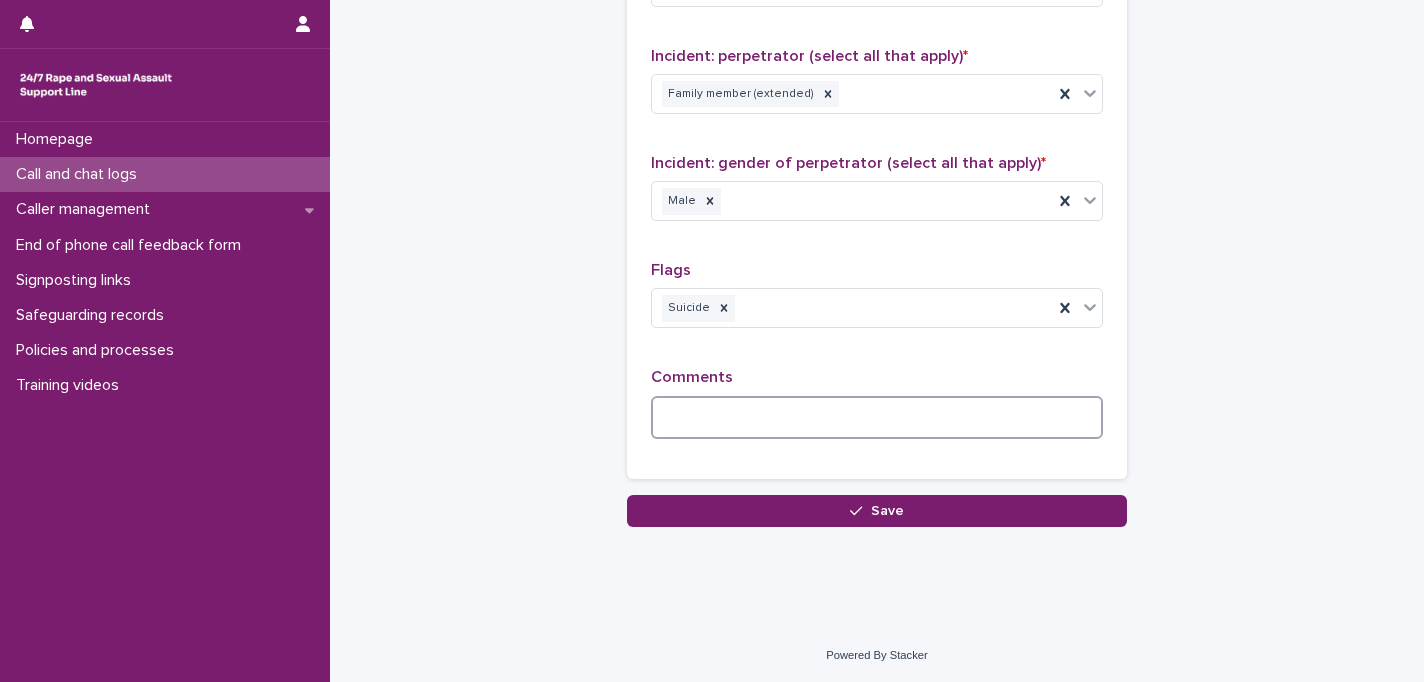 click at bounding box center [877, 417] 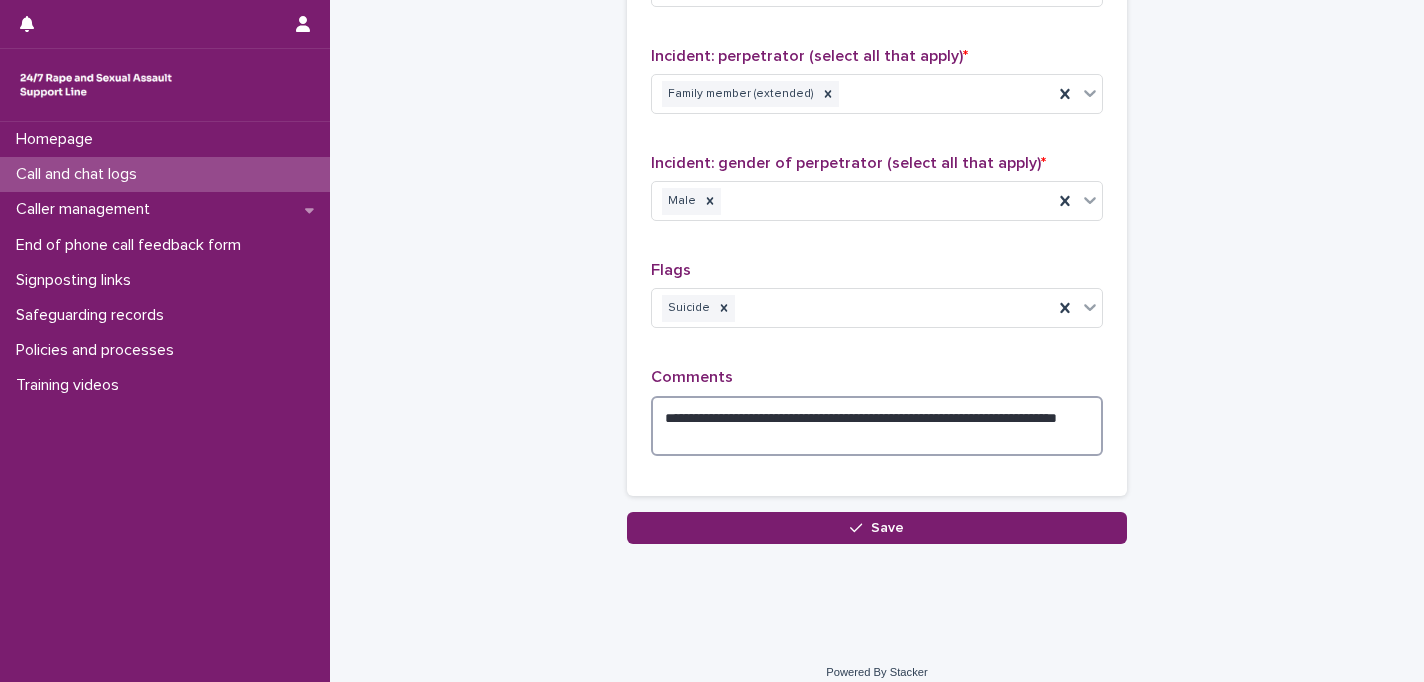 click on "**********" at bounding box center (877, 426) 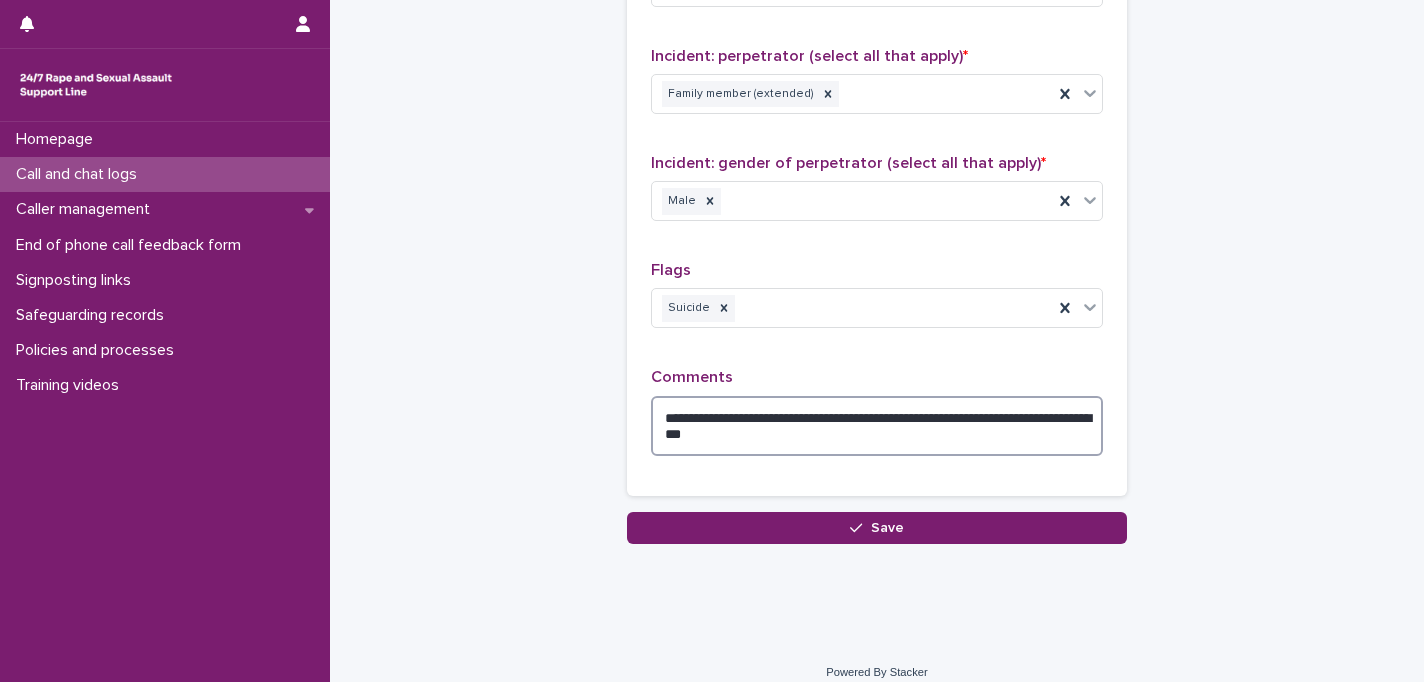 click on "**********" at bounding box center (877, 426) 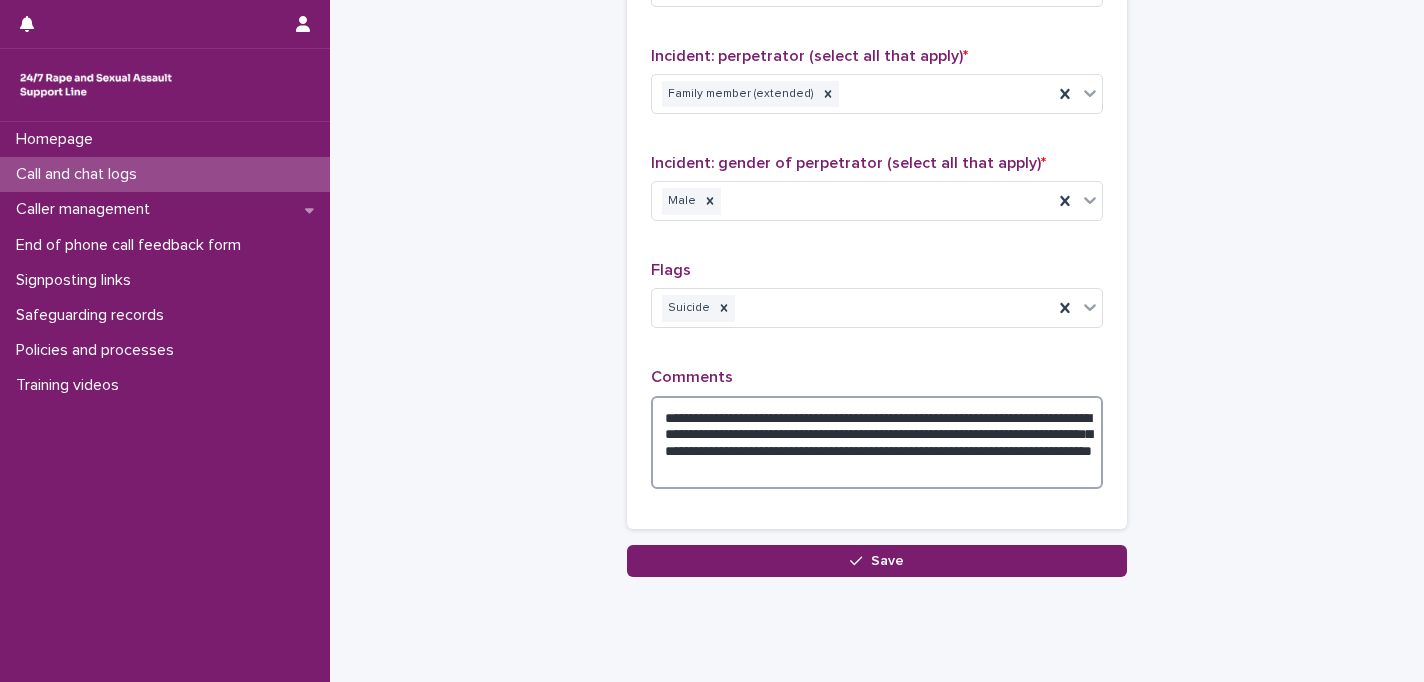 click on "**********" at bounding box center (877, 442) 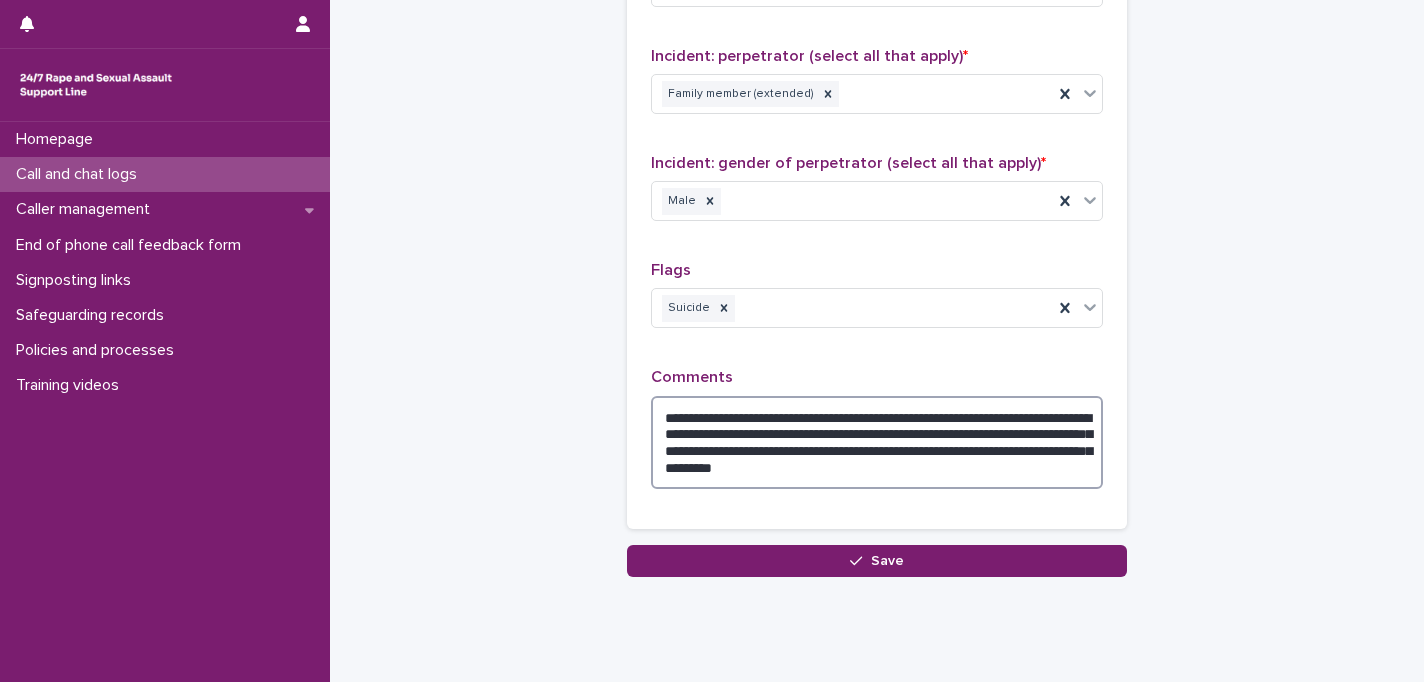 click on "**********" at bounding box center (877, 442) 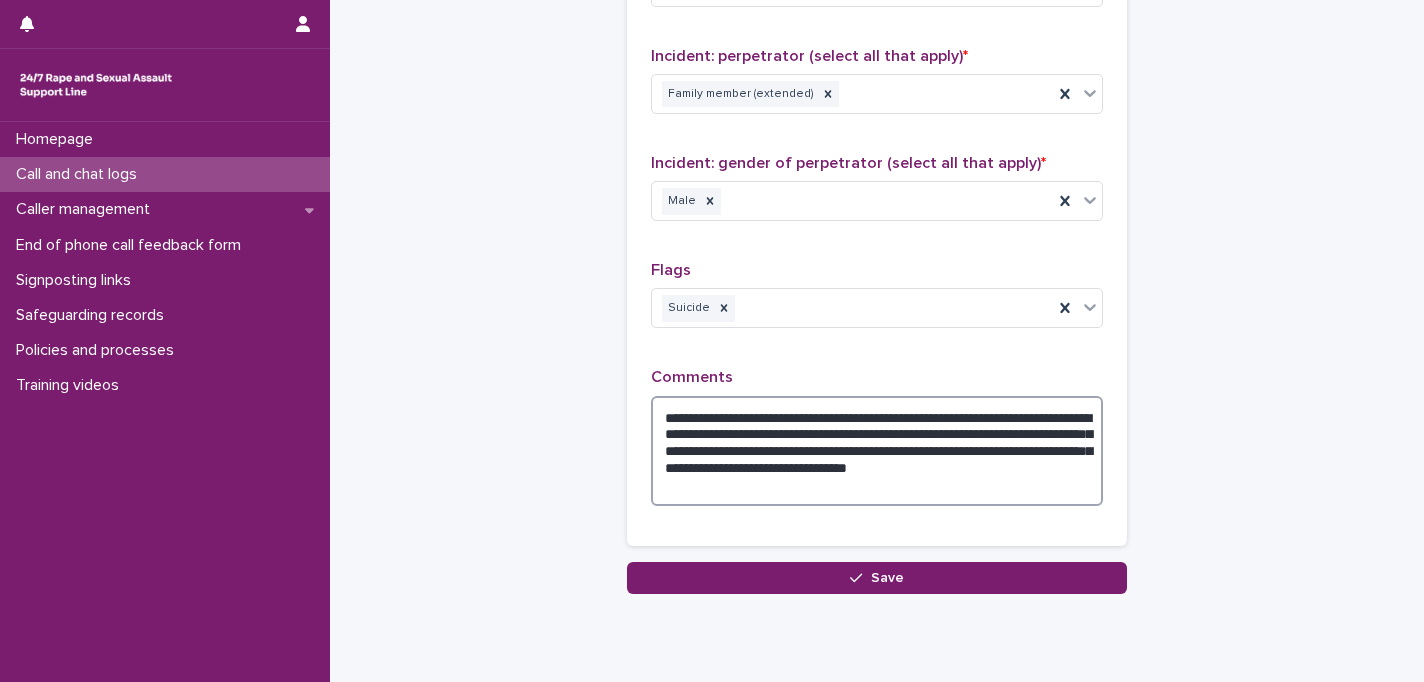 click on "**********" at bounding box center (877, 451) 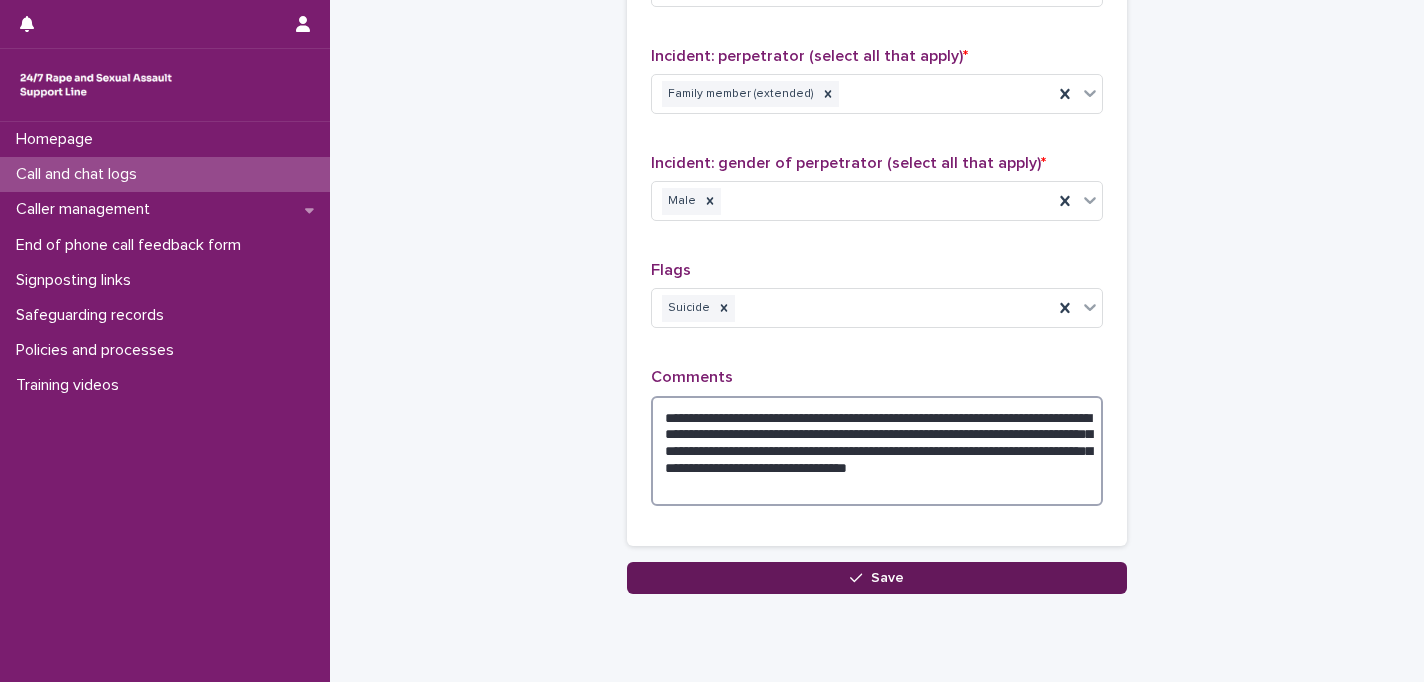 type on "**********" 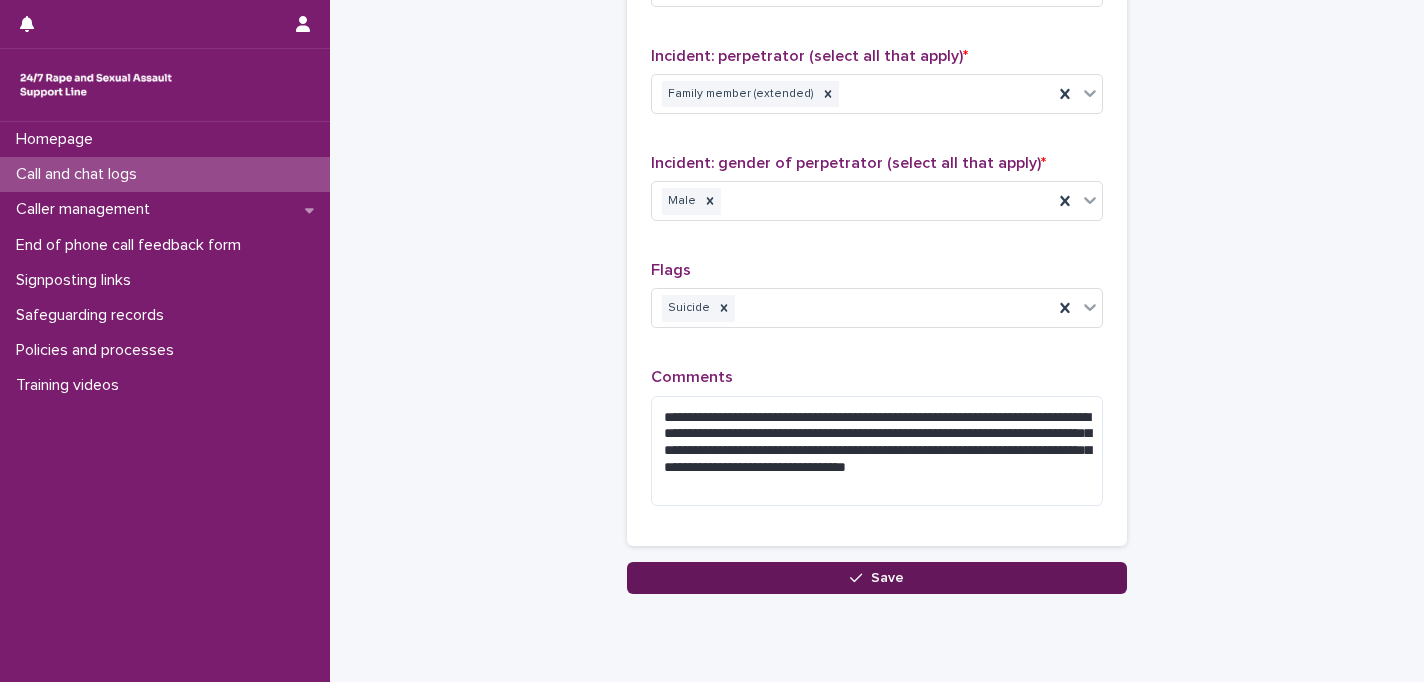 click on "Save" at bounding box center [877, 578] 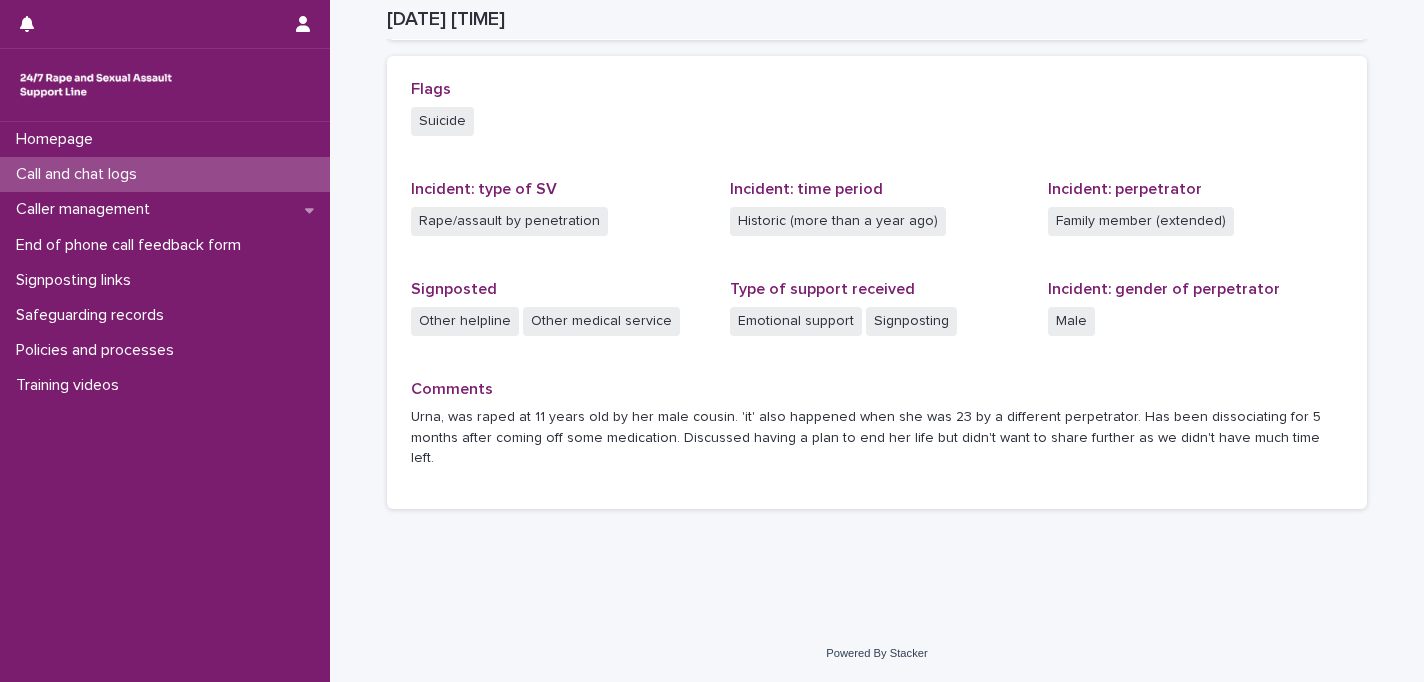 scroll, scrollTop: 413, scrollLeft: 0, axis: vertical 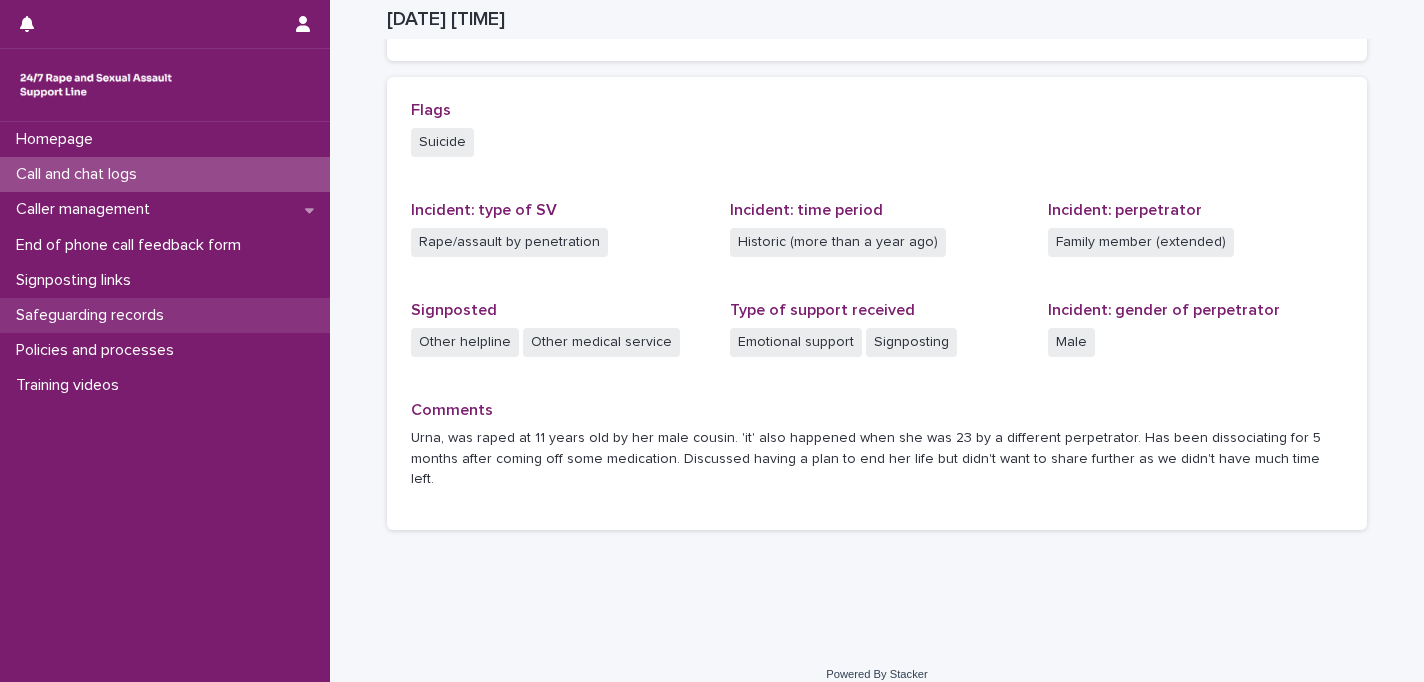 click on "Safeguarding records" at bounding box center (165, 315) 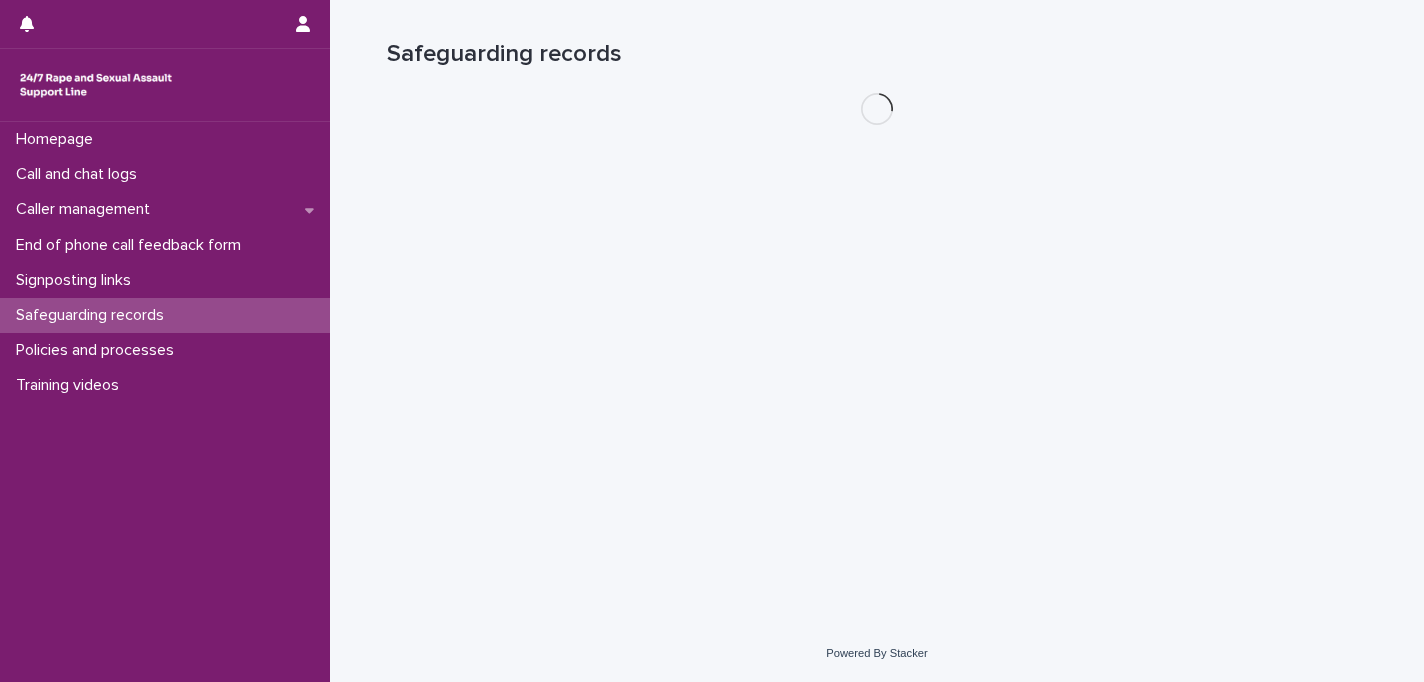 scroll, scrollTop: 0, scrollLeft: 0, axis: both 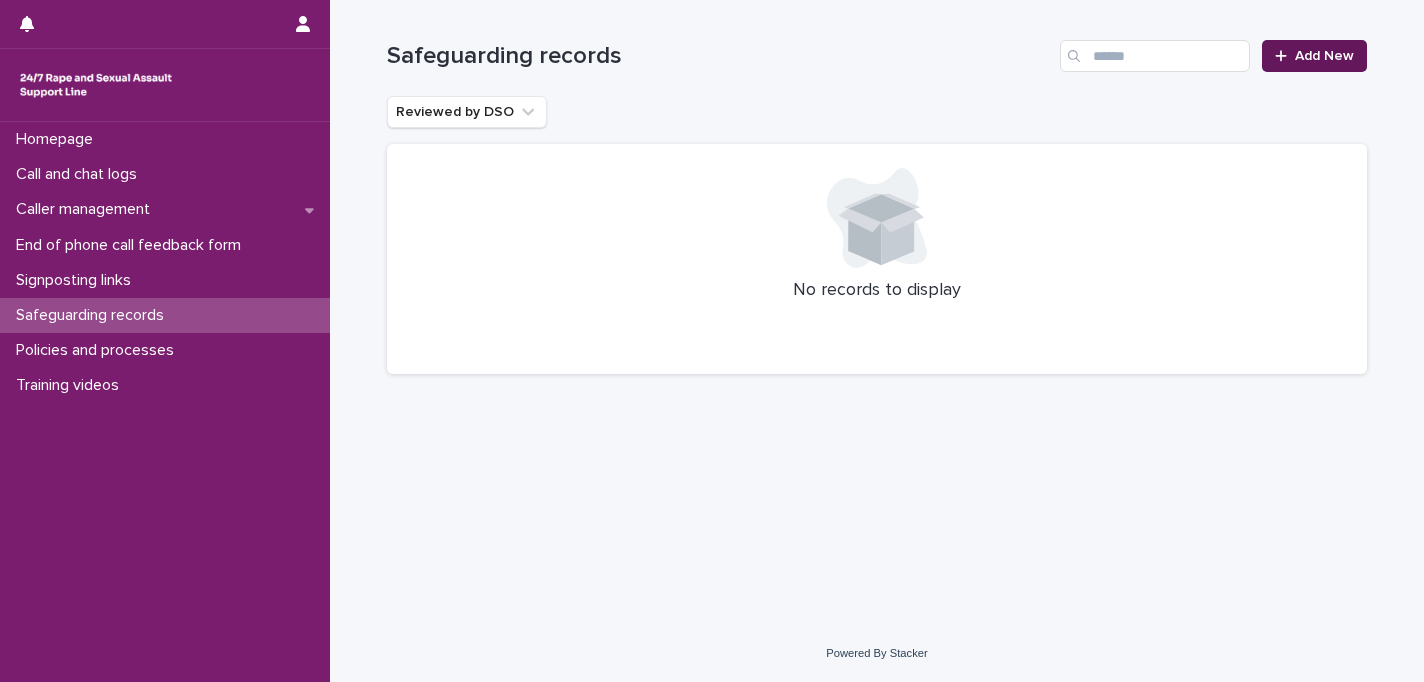 click on "Add New" at bounding box center [1324, 56] 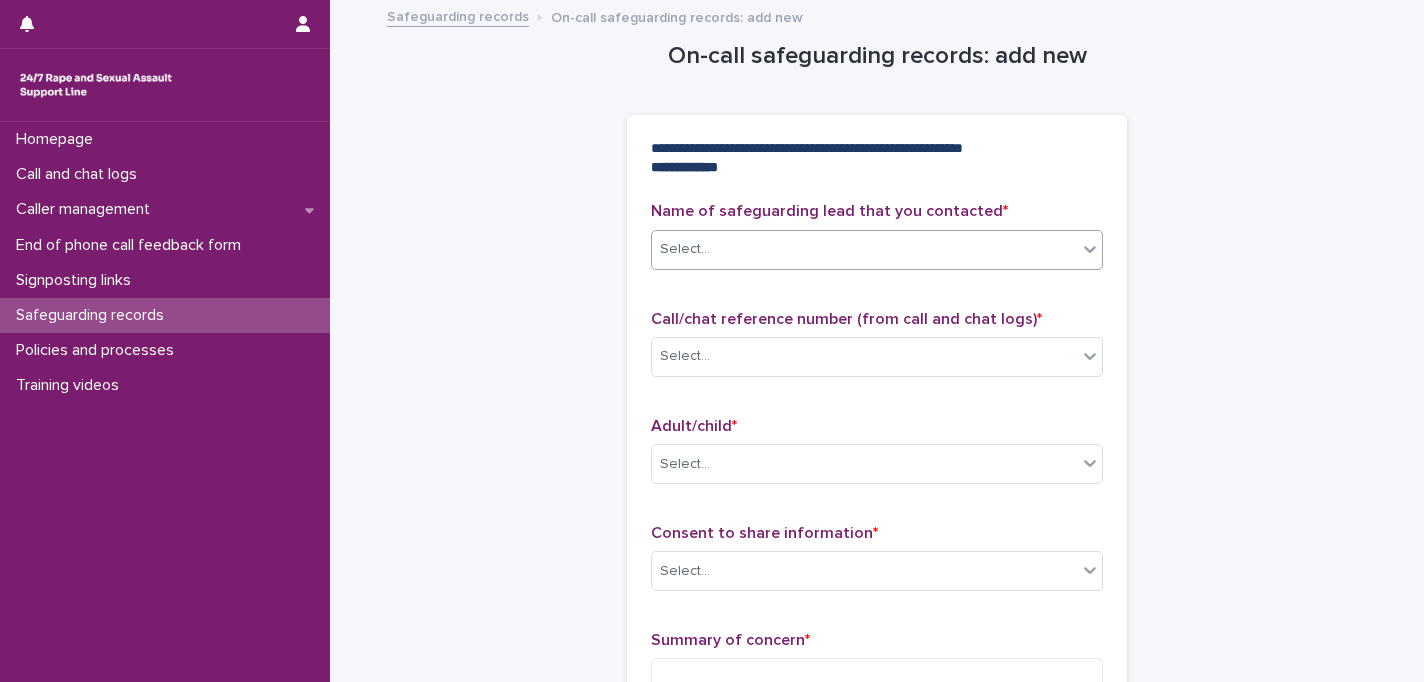 click on "Select..." at bounding box center (864, 249) 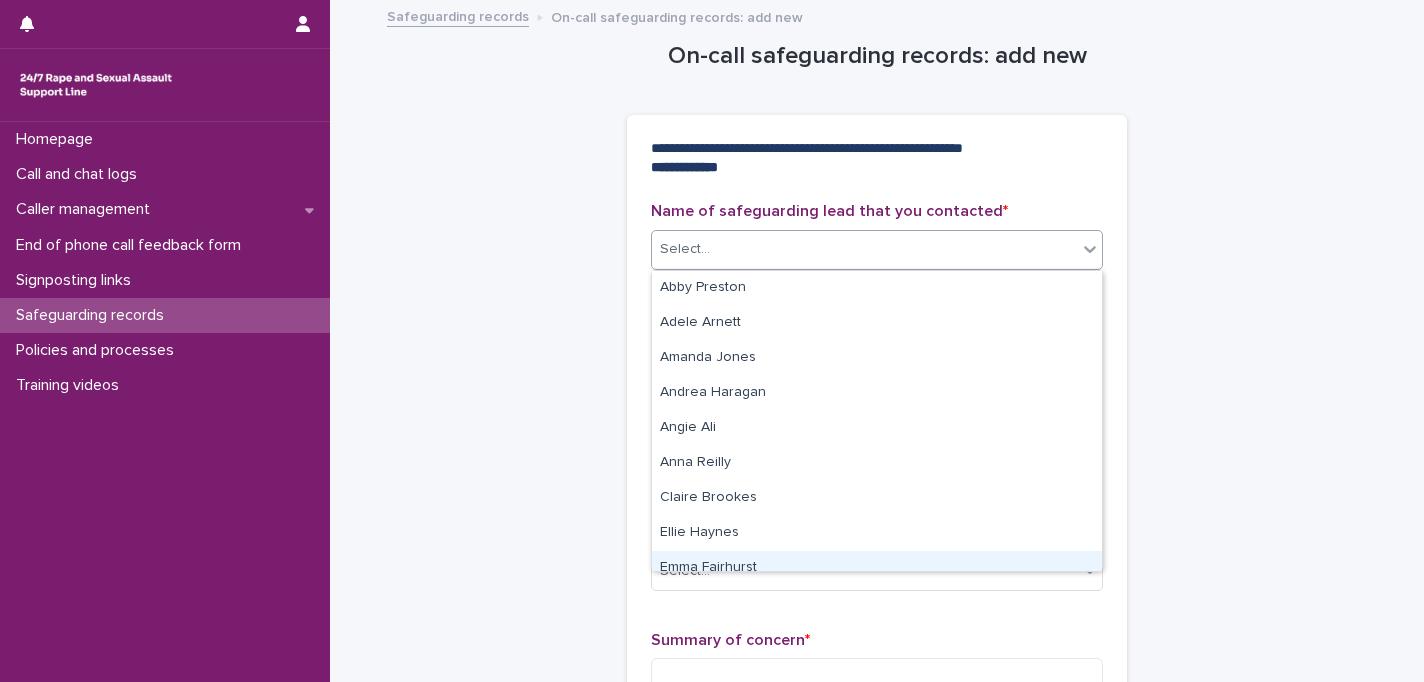 click on "Emma Fairhurst" at bounding box center [877, 568] 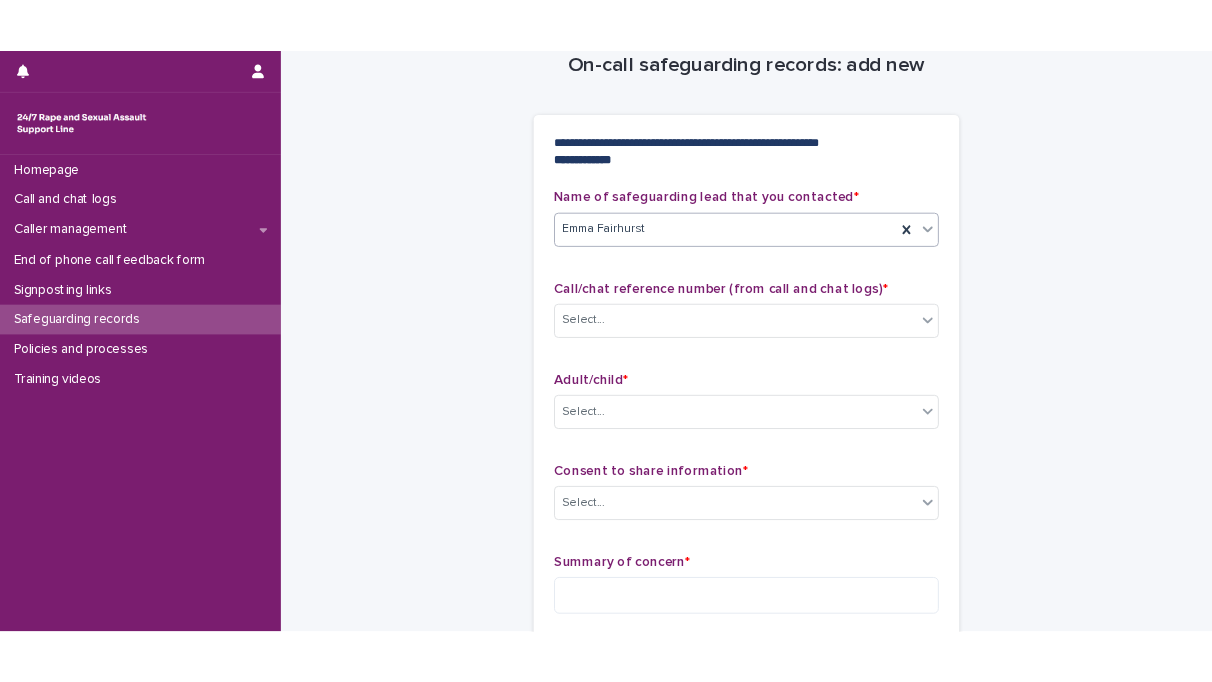 scroll, scrollTop: 30, scrollLeft: 0, axis: vertical 